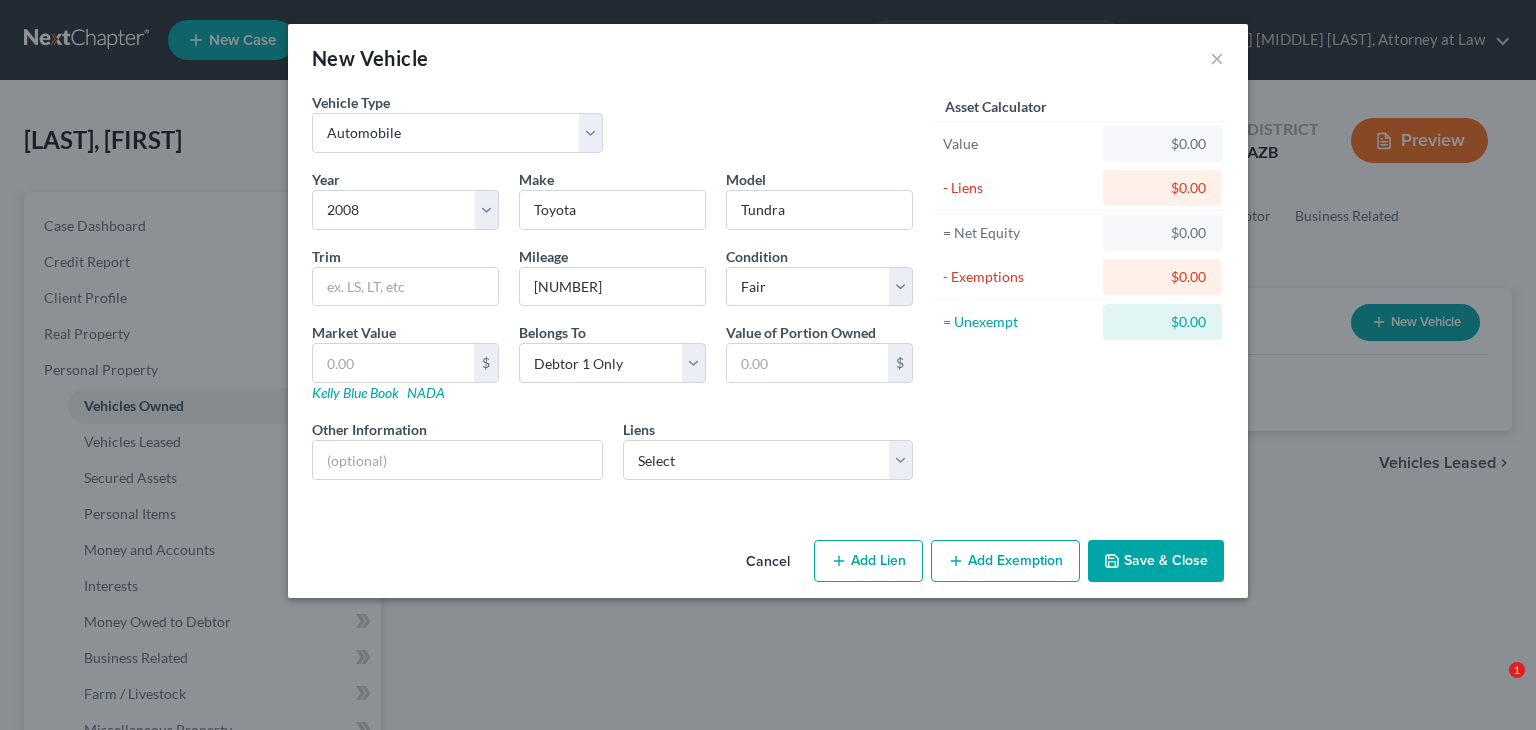 select on "0" 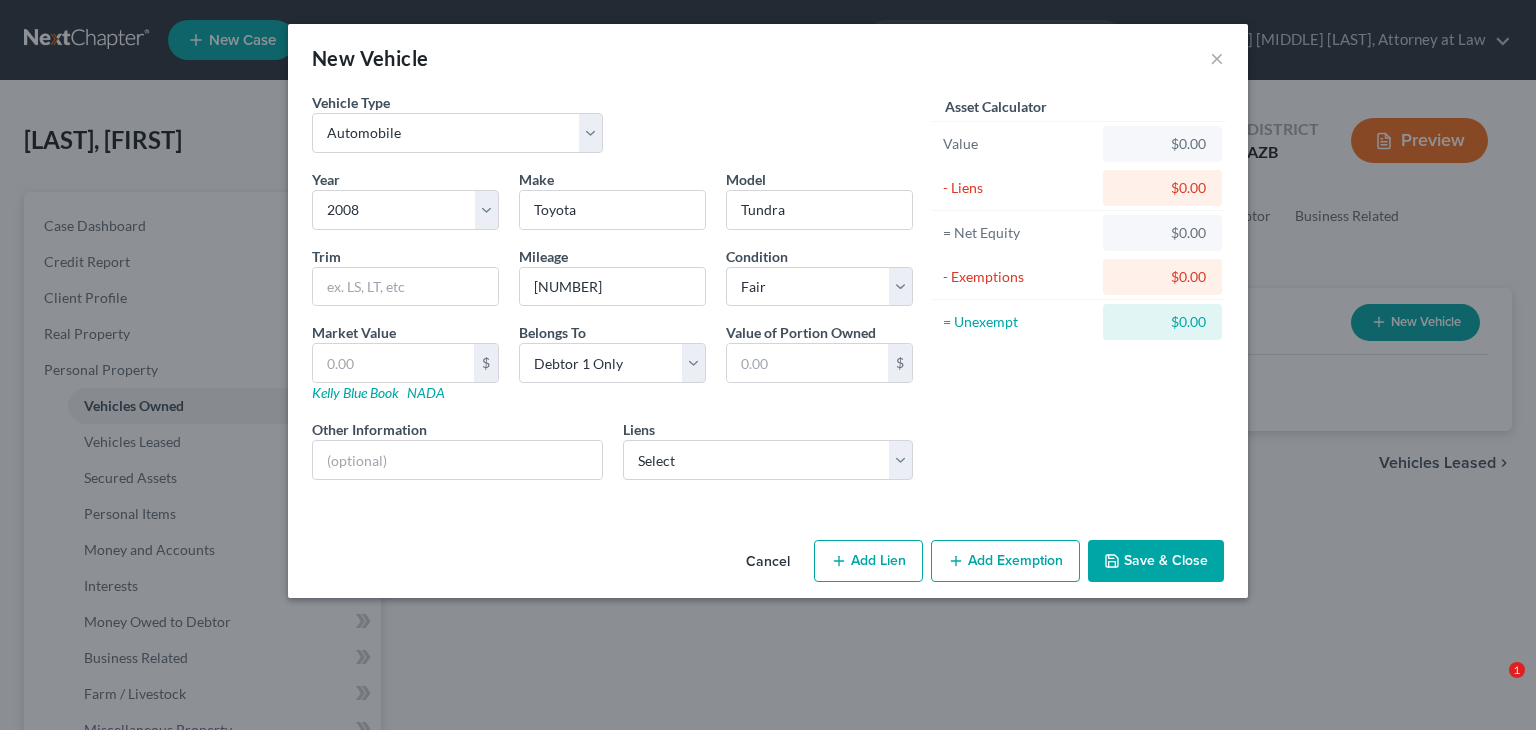 scroll, scrollTop: 0, scrollLeft: 0, axis: both 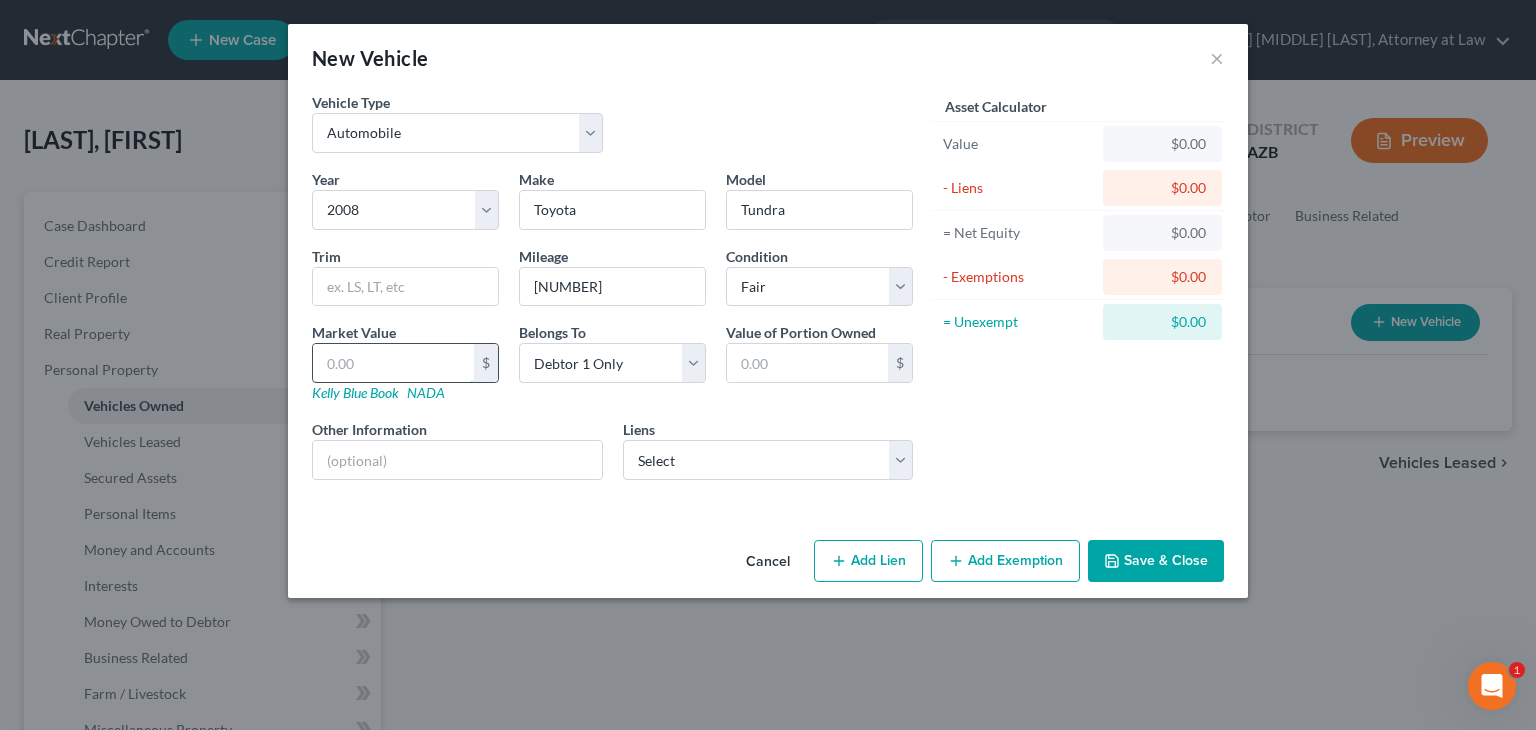 click at bounding box center [393, 363] 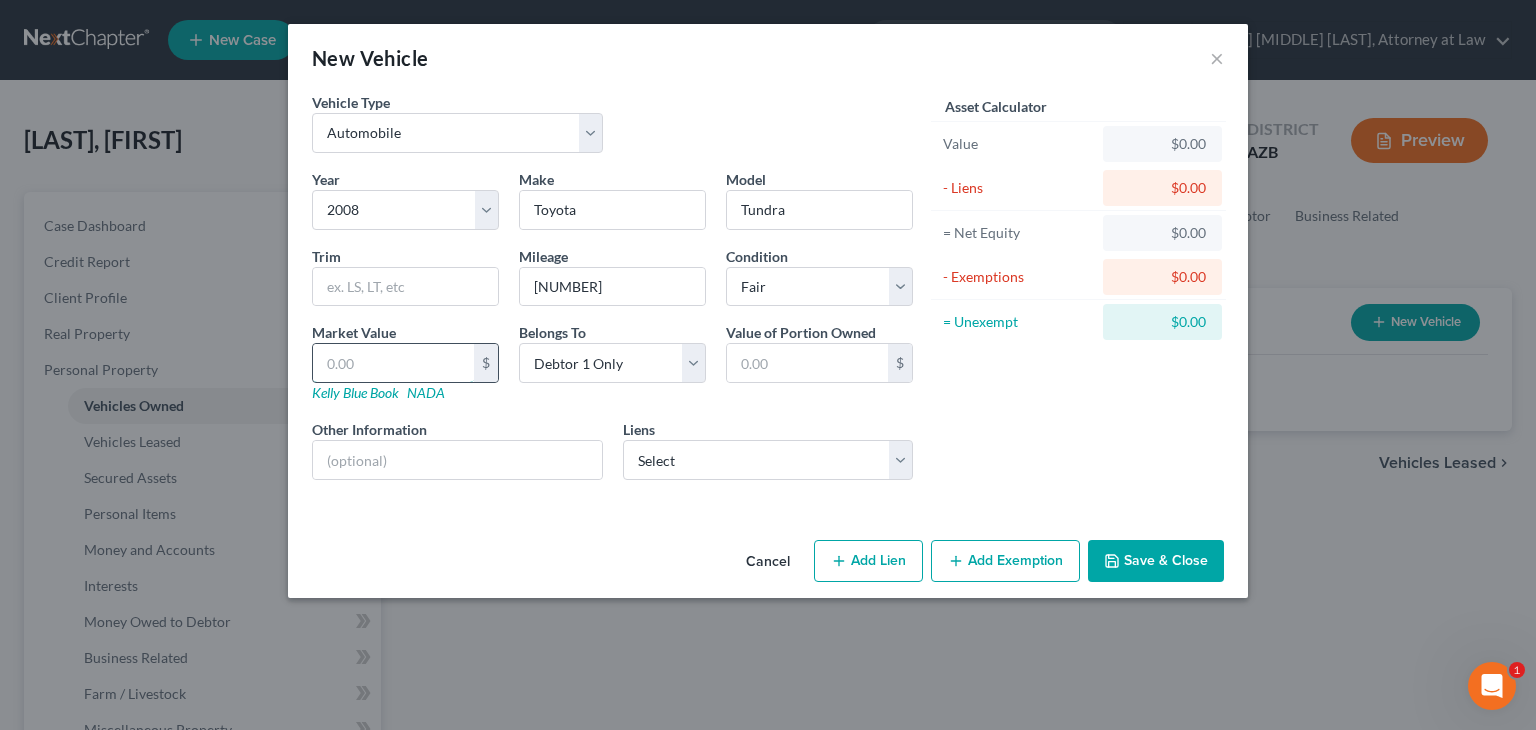 type on "4" 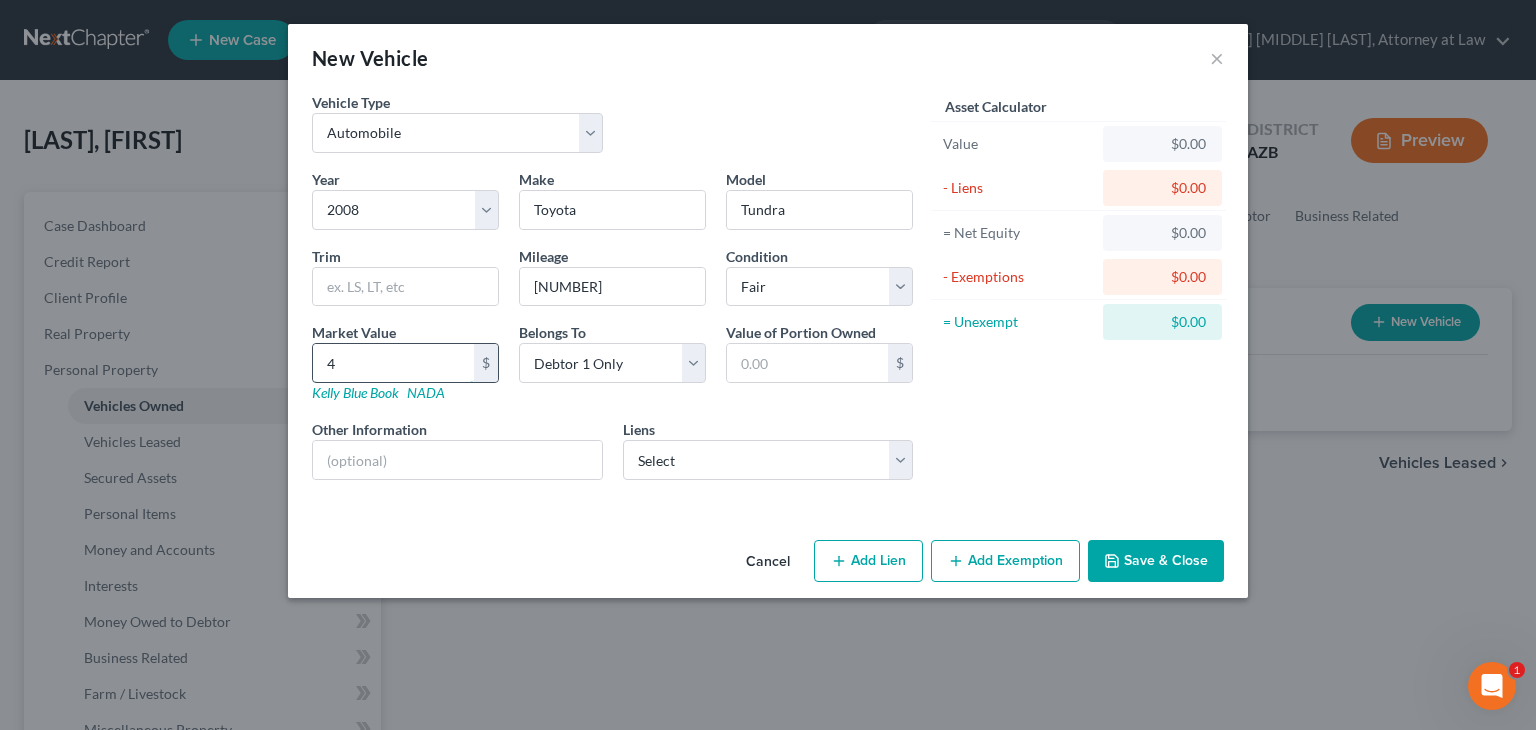 type on "4.00" 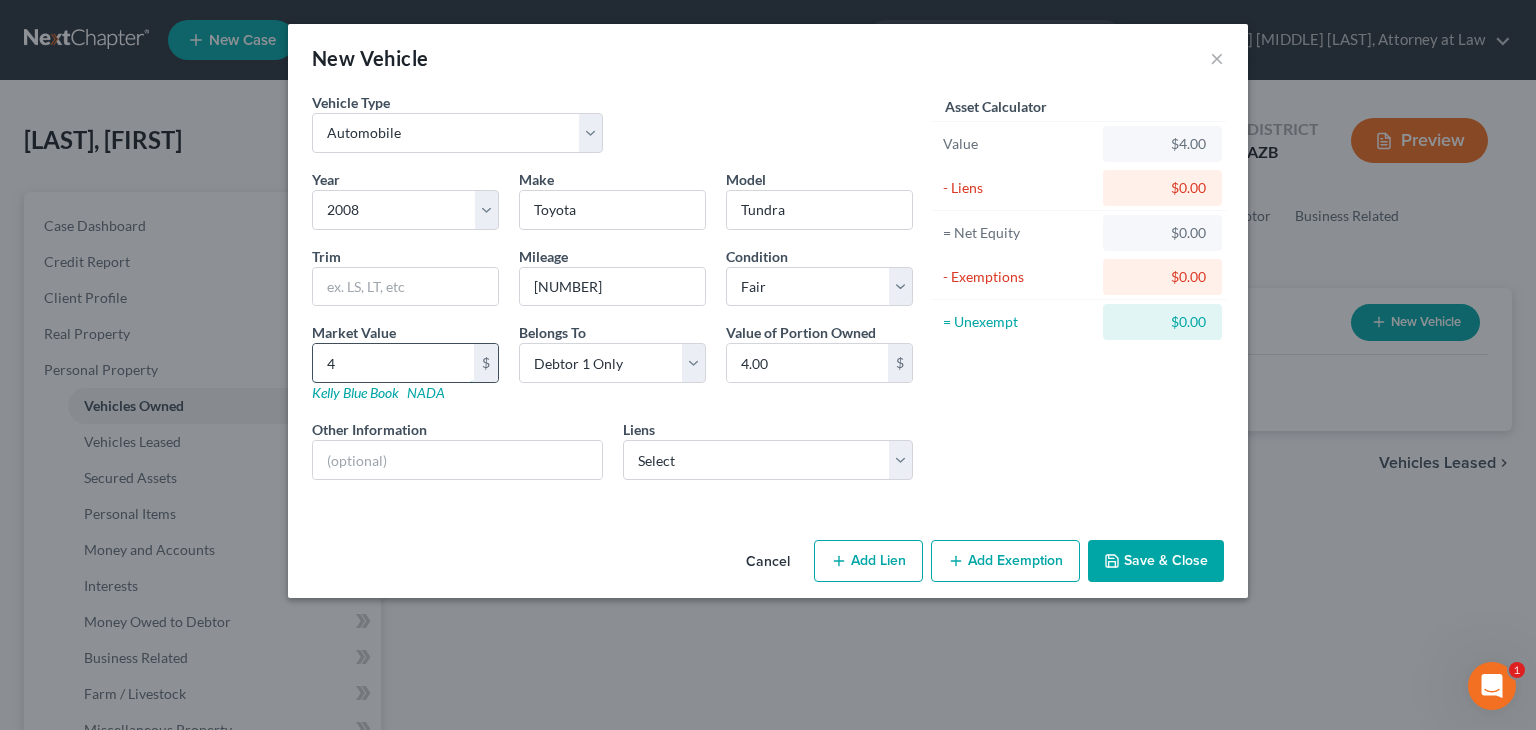 type on "48" 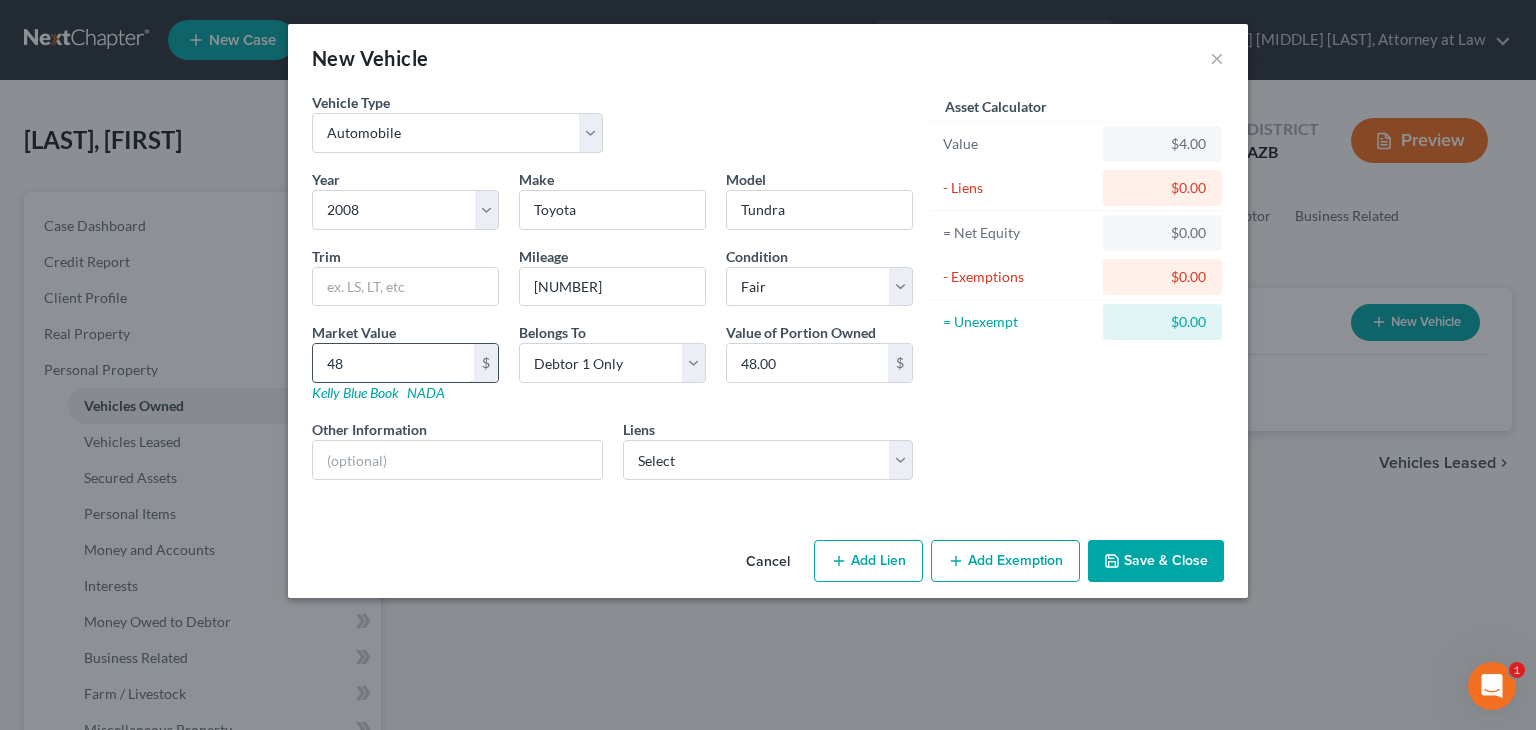type on "488" 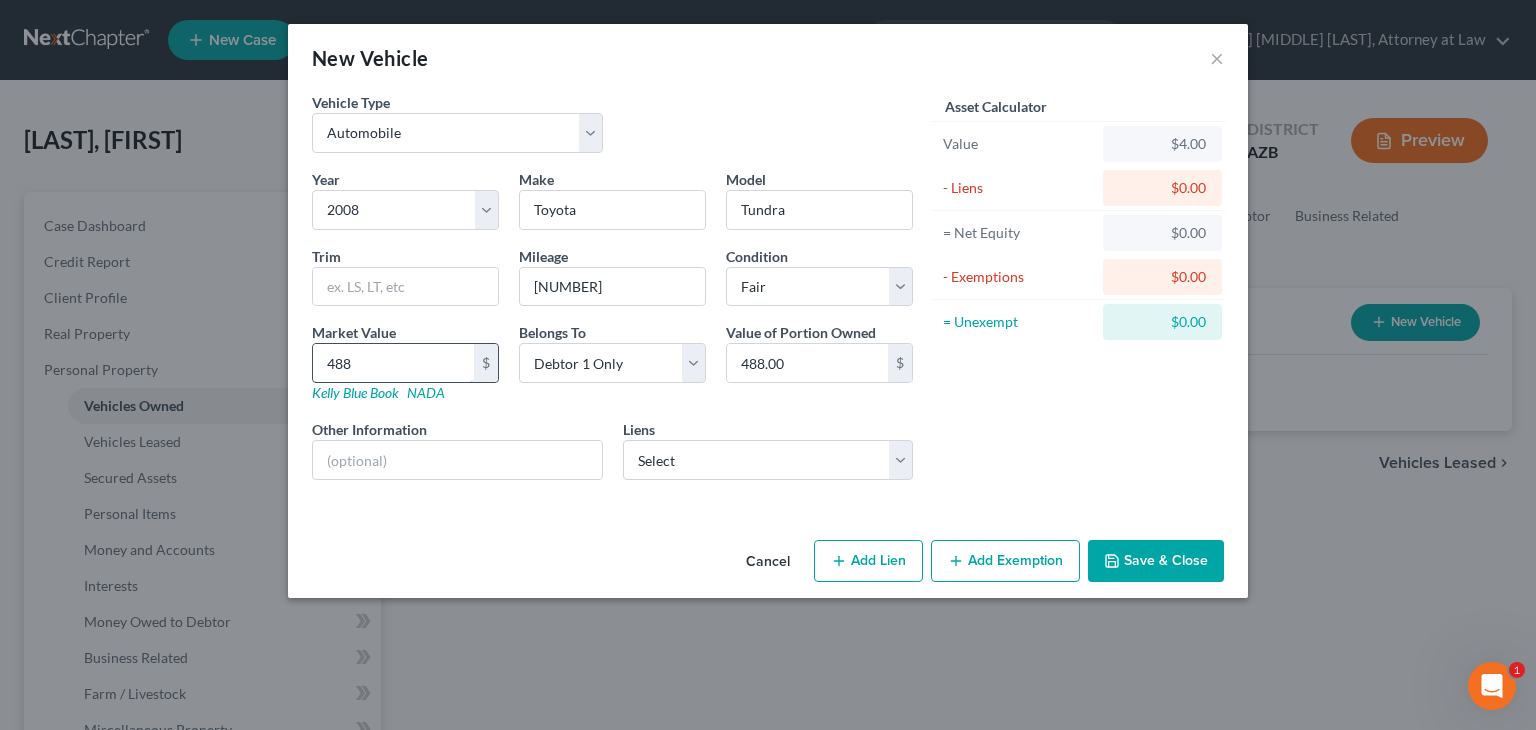 type on "4888" 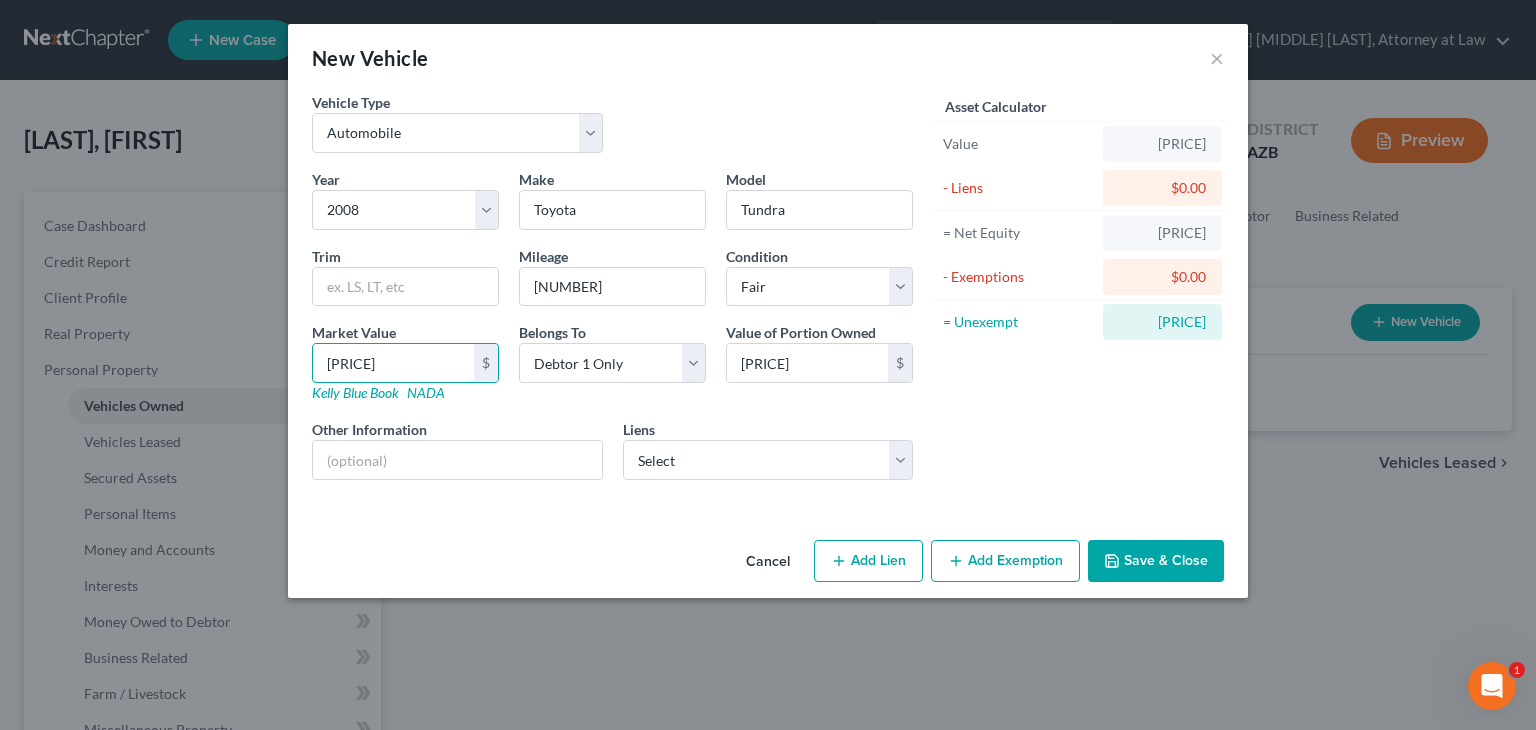type on "[PRICE]" 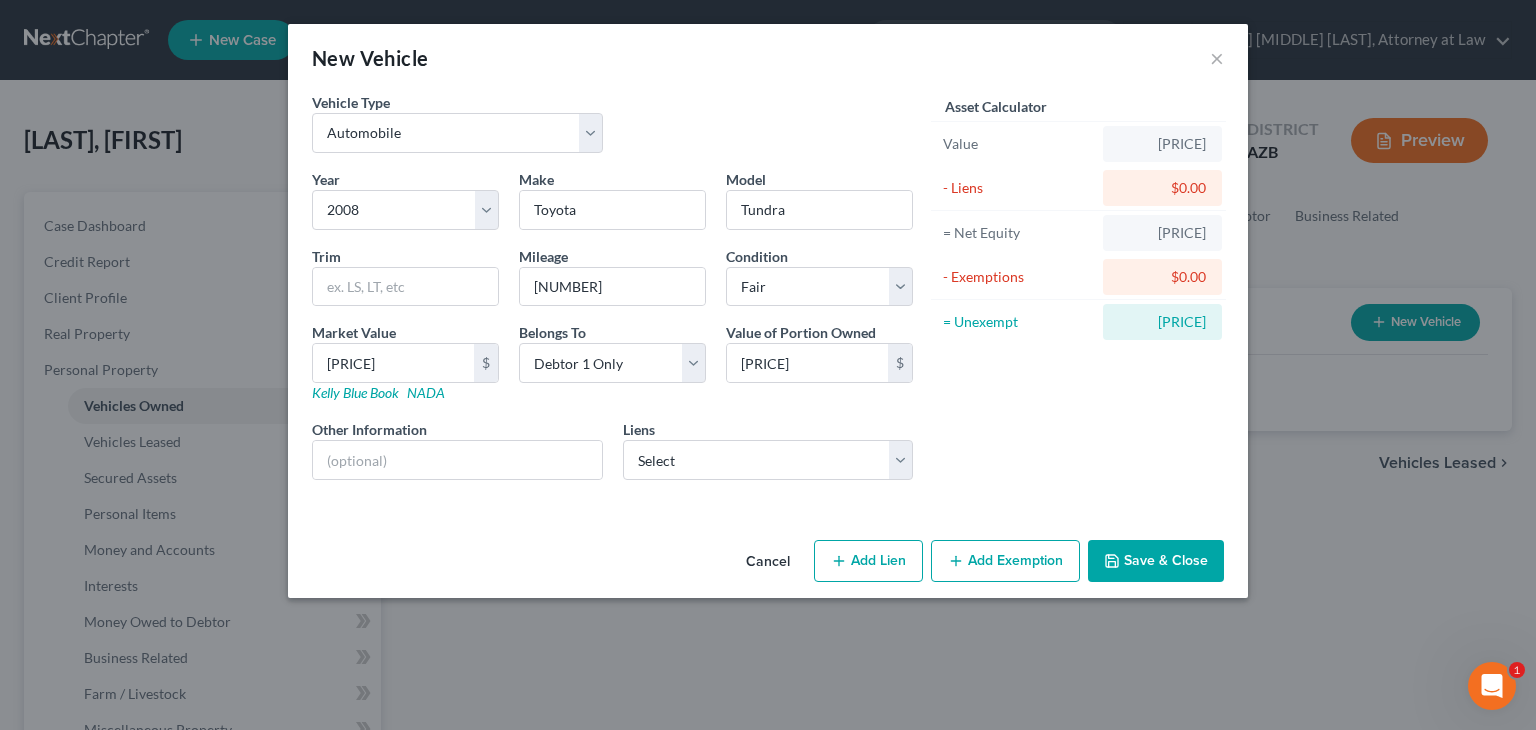 click on "$0.00" at bounding box center (1162, 277) 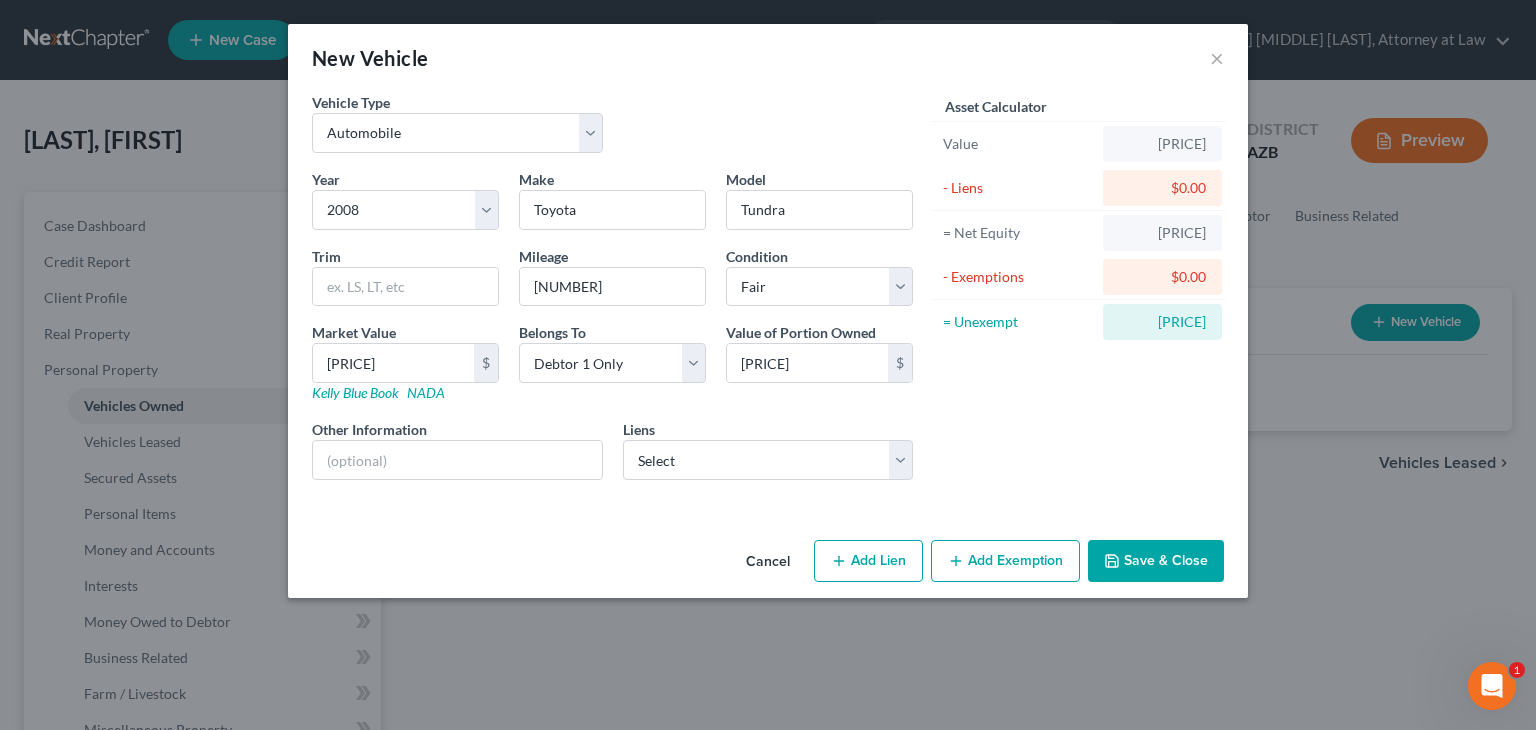 click on "Add Exemption" at bounding box center (1005, 561) 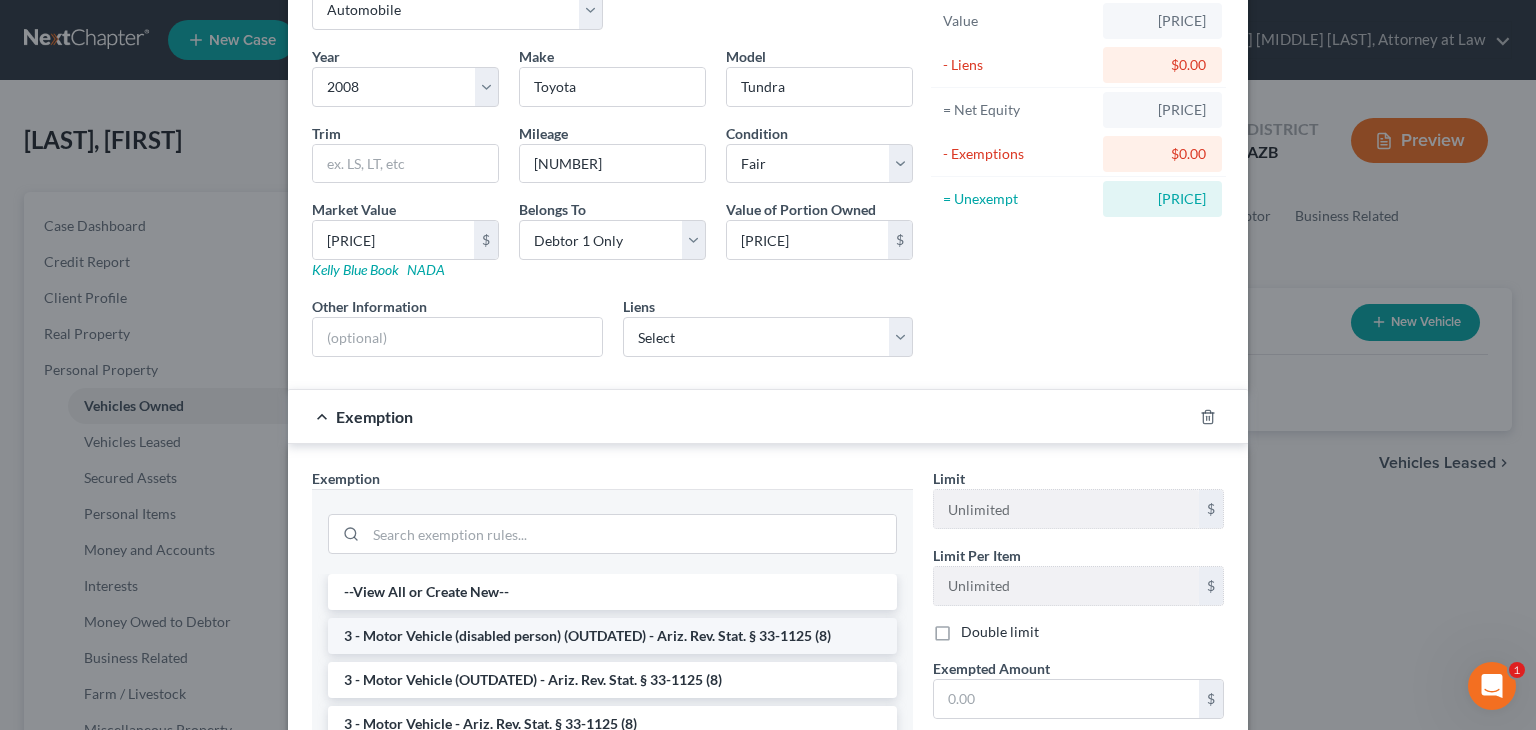 scroll, scrollTop: 300, scrollLeft: 0, axis: vertical 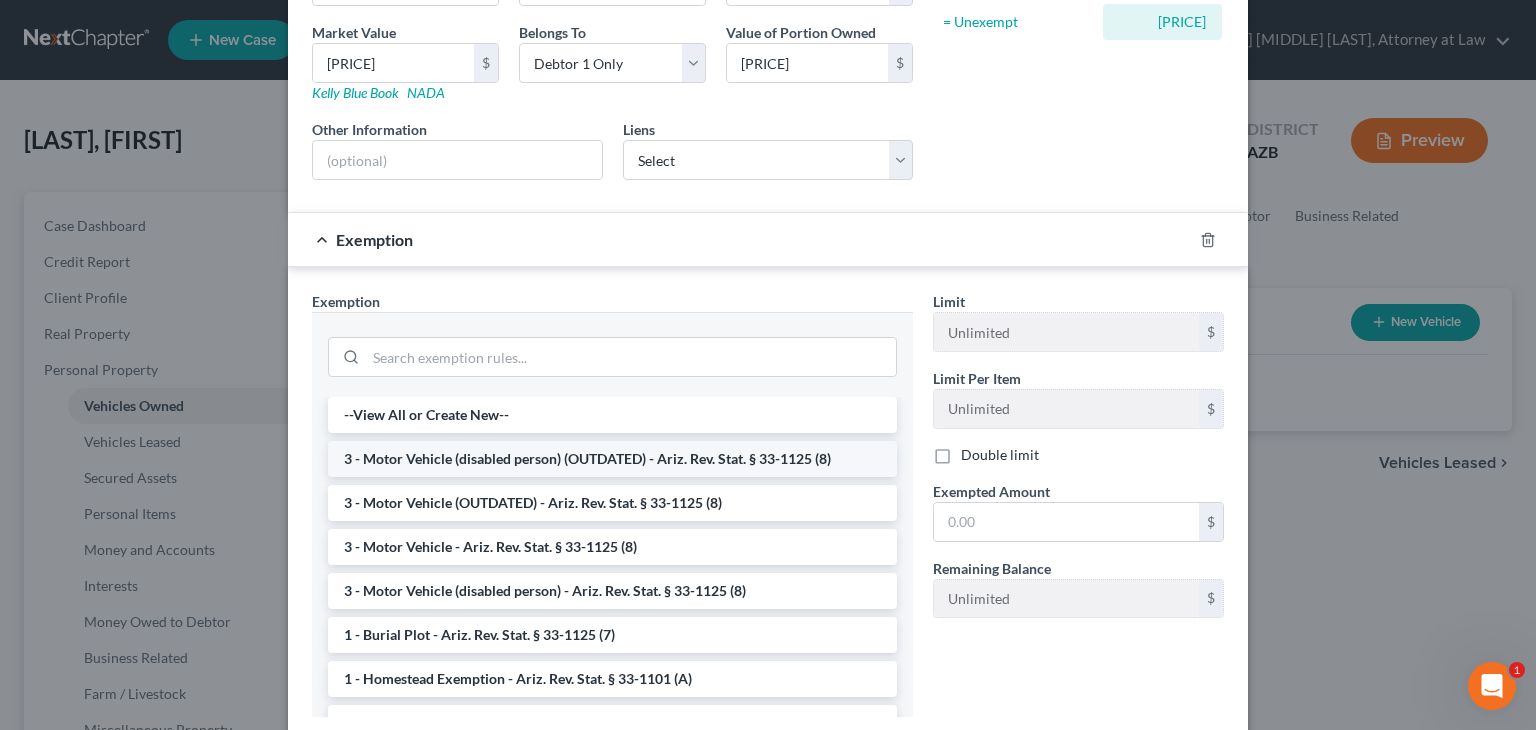 click on "3 - Motor Vehicle (disabled person) (OUTDATED) - Ariz. Rev. Stat. § 33-1125 (8)" at bounding box center [612, 459] 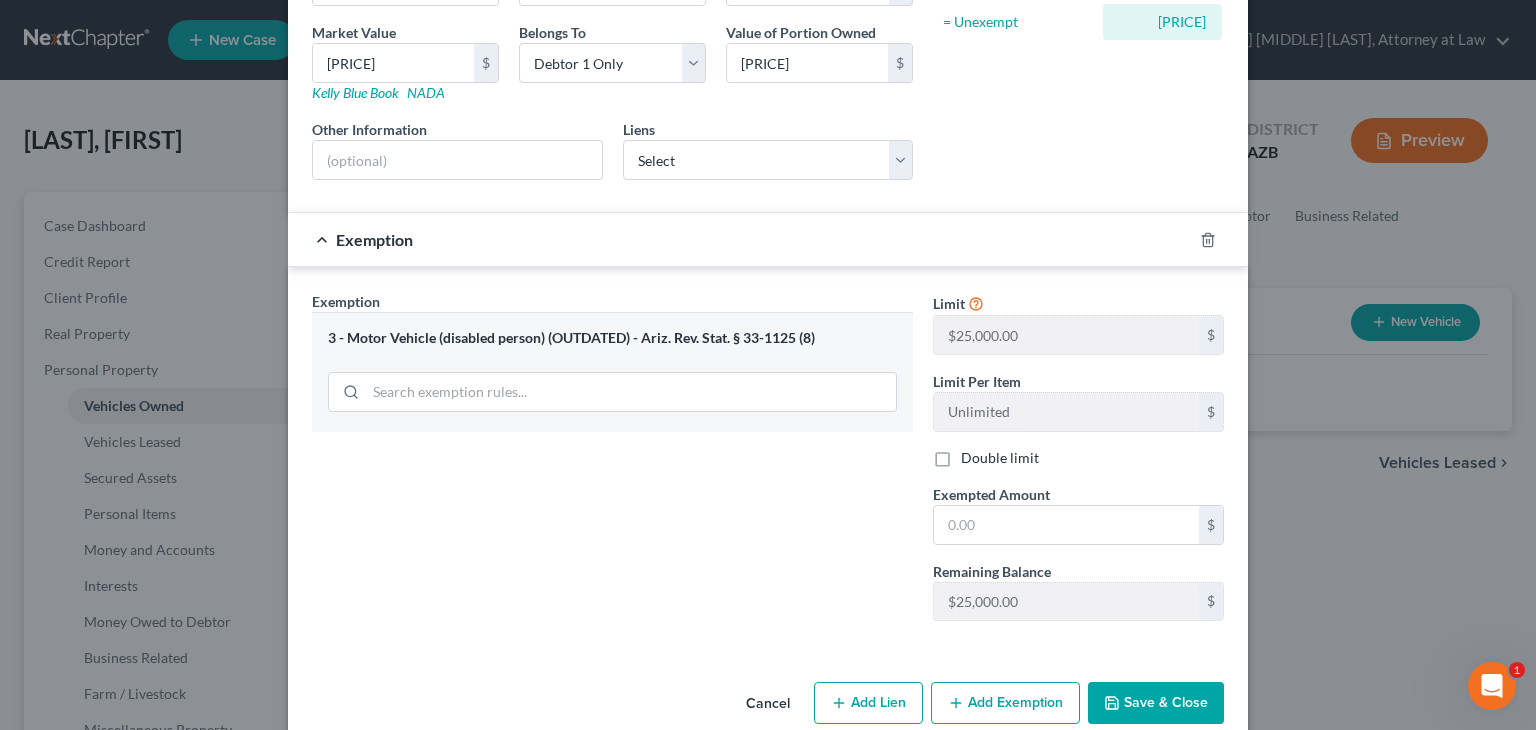 click on "3 - Motor Vehicle (disabled person) (OUTDATED) - Ariz. Rev. Stat. § 33-1125 (8)" at bounding box center (612, 338) 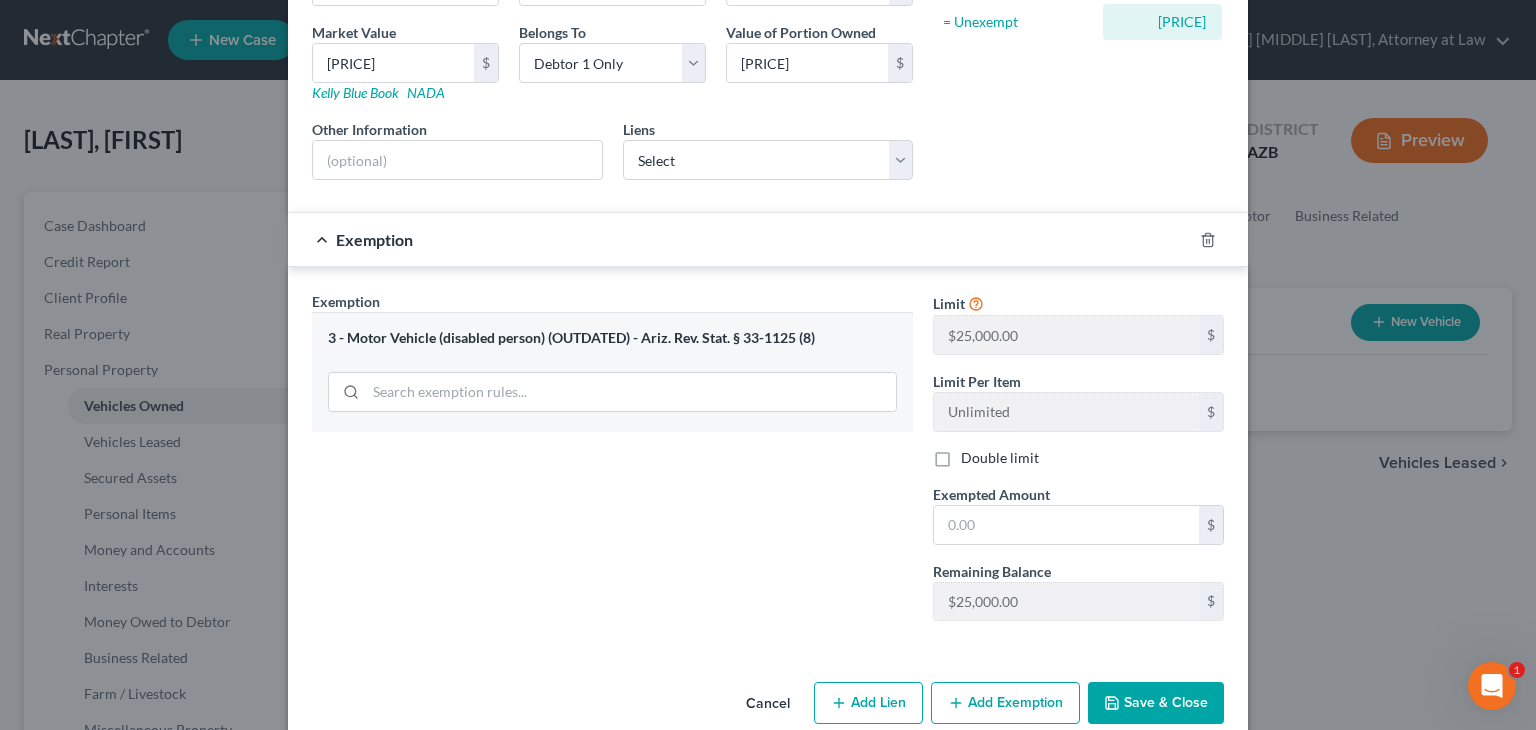 click on "Cancel" at bounding box center [768, 704] 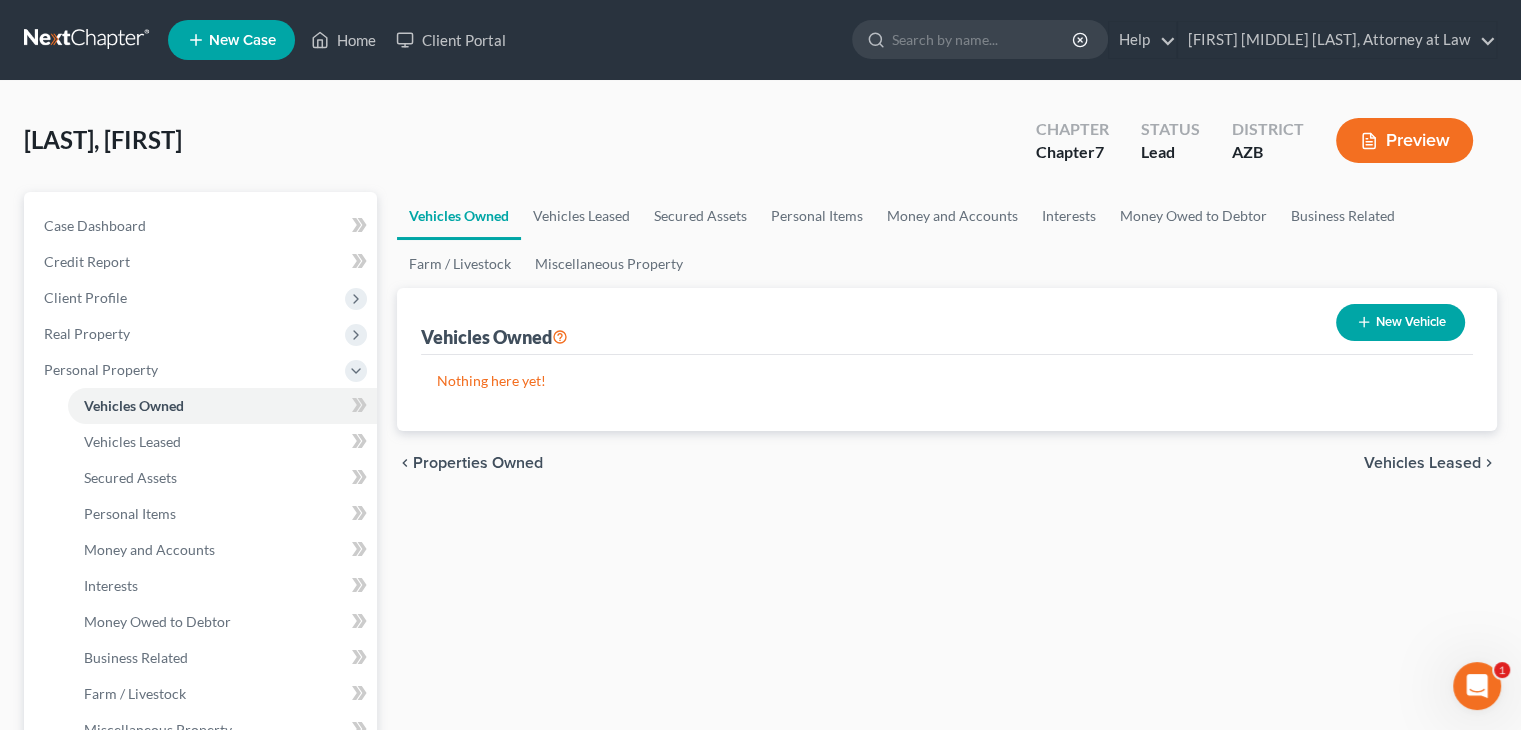 click on "New Vehicle" at bounding box center [1400, 322] 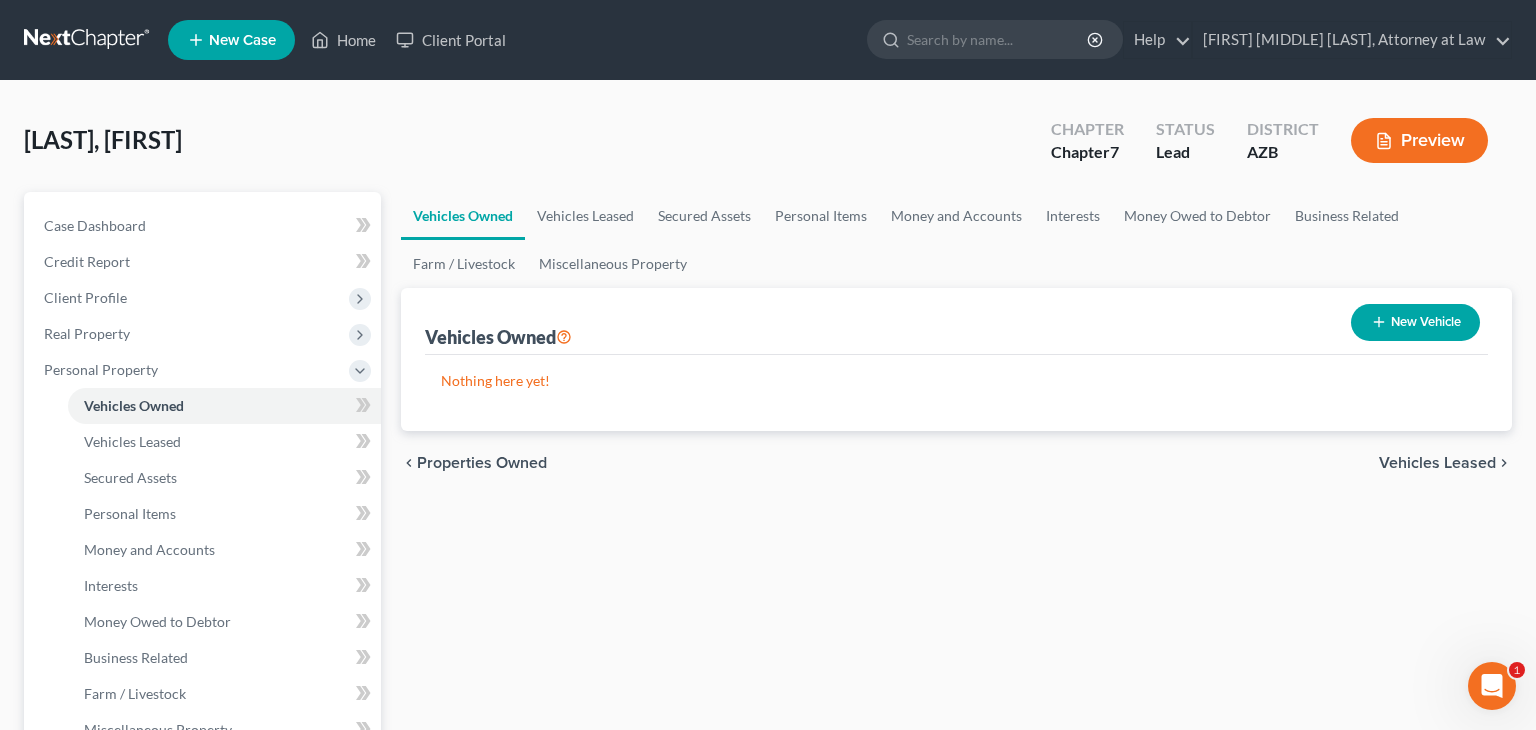 select on "0" 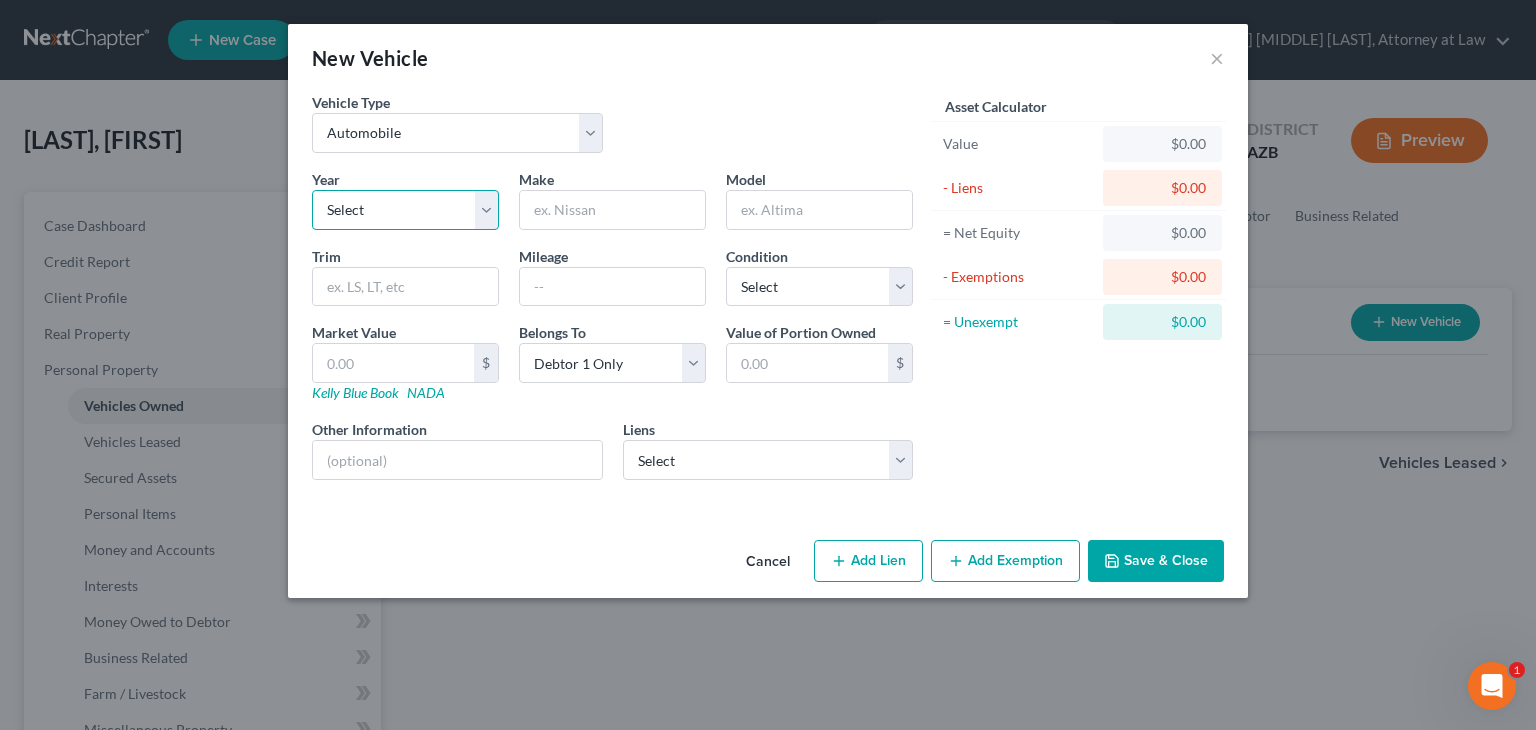 click on "Select 2026 2025 2024 2023 2022 2021 2020 2019 2018 2017 2016 2015 2014 2013 2012 2011 2010 2009 2008 2007 2006 2005 2004 2003 2002 2001 2000 1999 1998 1997 1996 1995 1994 1993 1992 1991 1990 1989 1988 1987 1986 1985 1984 1983 1982 1981 1980 1979 1978 1977 1976 1975 1974 1973 1972 1971 1970 1969 1968 1967 1966 1965 1964 1963 1962 1961 1960 1959 1958 1957 1956 1955 1954 1953 1952 1951 1950 1949 1948 1947 1946 1945 1944 1943 1942 1941 1940 1939 1938 1937 1936 1935 1934 1933 1932 1931 1930 1929 1928 1927 1926 1925 1924 1923 1922 1921 1920 1919 1918 1917 1916 1915 1914 1913 1912 1911 1910 1909 1908 1907 1906 1905 1904 1903 1902 1901" at bounding box center [405, 210] 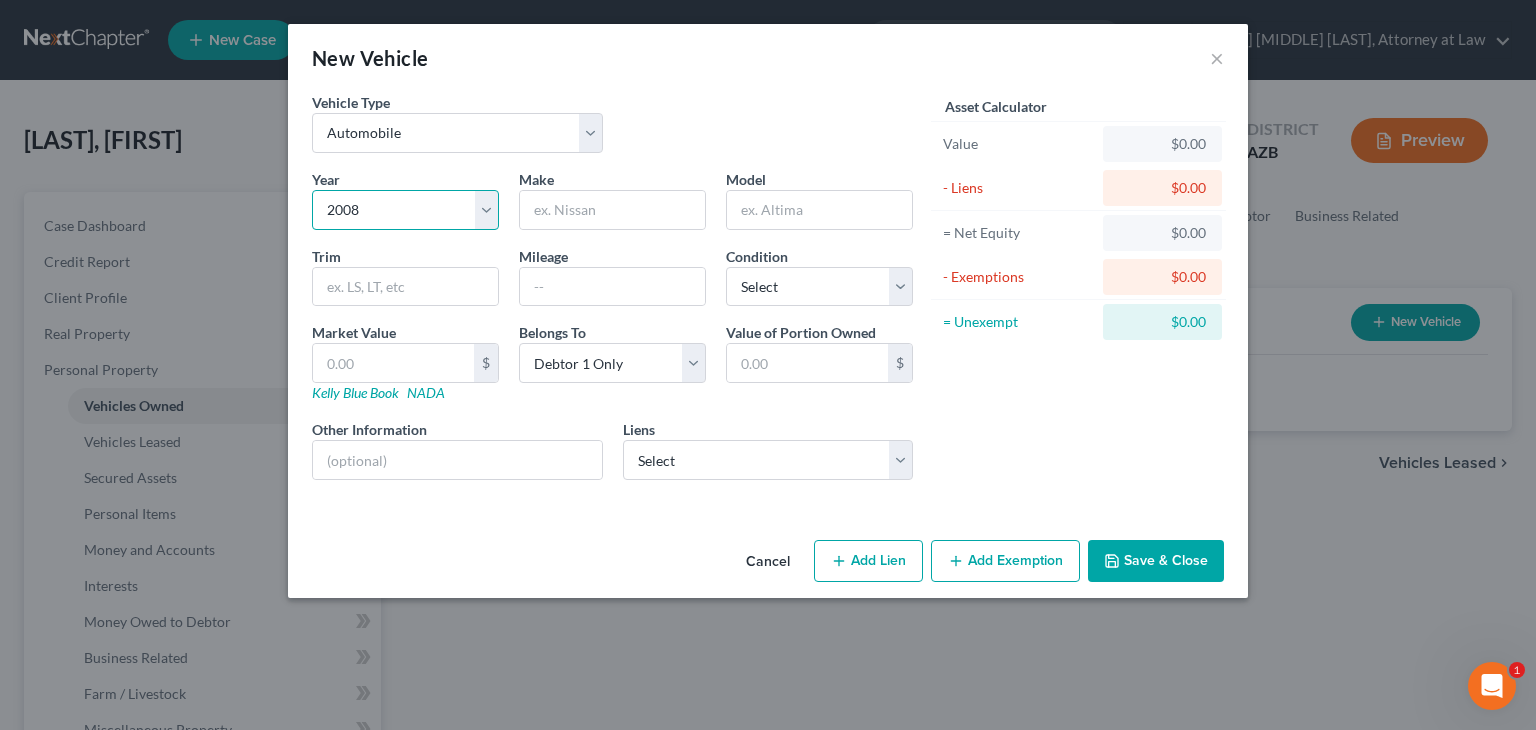 click on "Select 2026 2025 2024 2023 2022 2021 2020 2019 2018 2017 2016 2015 2014 2013 2012 2011 2010 2009 2008 2007 2006 2005 2004 2003 2002 2001 2000 1999 1998 1997 1996 1995 1994 1993 1992 1991 1990 1989 1988 1987 1986 1985 1984 1983 1982 1981 1980 1979 1978 1977 1976 1975 1974 1973 1972 1971 1970 1969 1968 1967 1966 1965 1964 1963 1962 1961 1960 1959 1958 1957 1956 1955 1954 1953 1952 1951 1950 1949 1948 1947 1946 1945 1944 1943 1942 1941 1940 1939 1938 1937 1936 1935 1934 1933 1932 1931 1930 1929 1928 1927 1926 1925 1924 1923 1922 1921 1920 1919 1918 1917 1916 1915 1914 1913 1912 1911 1910 1909 1908 1907 1906 1905 1904 1903 1902 1901" at bounding box center (405, 210) 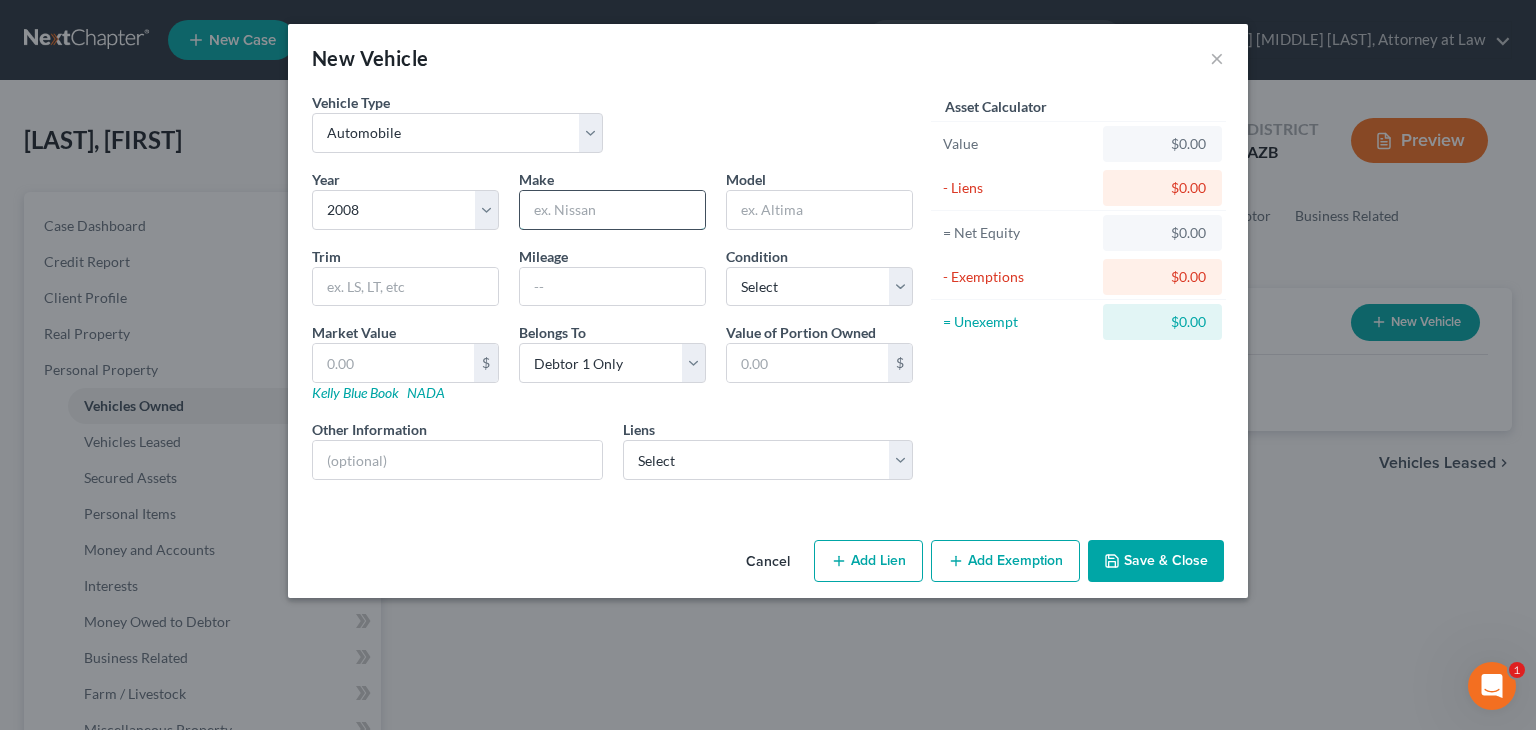 click at bounding box center [612, 210] 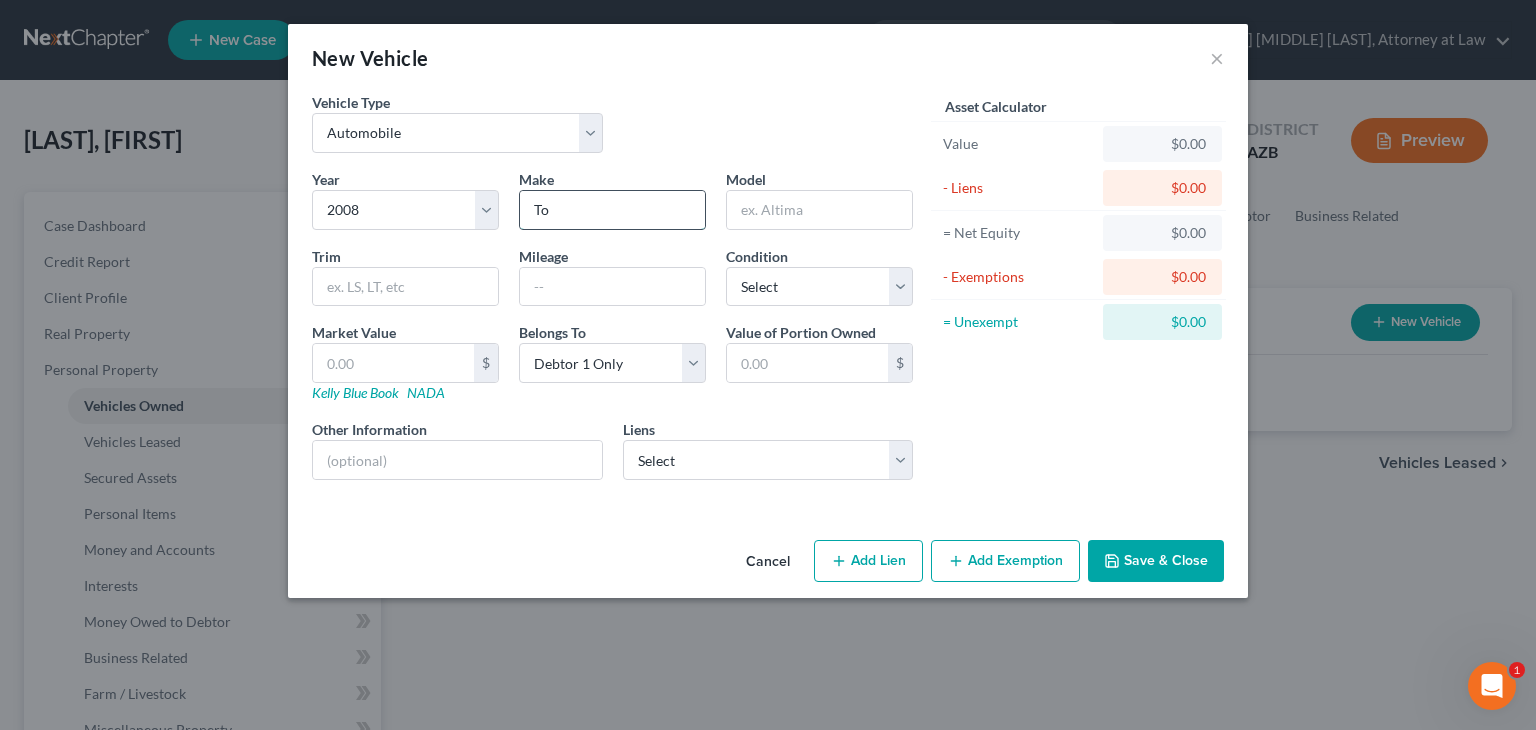 type on "Toyota" 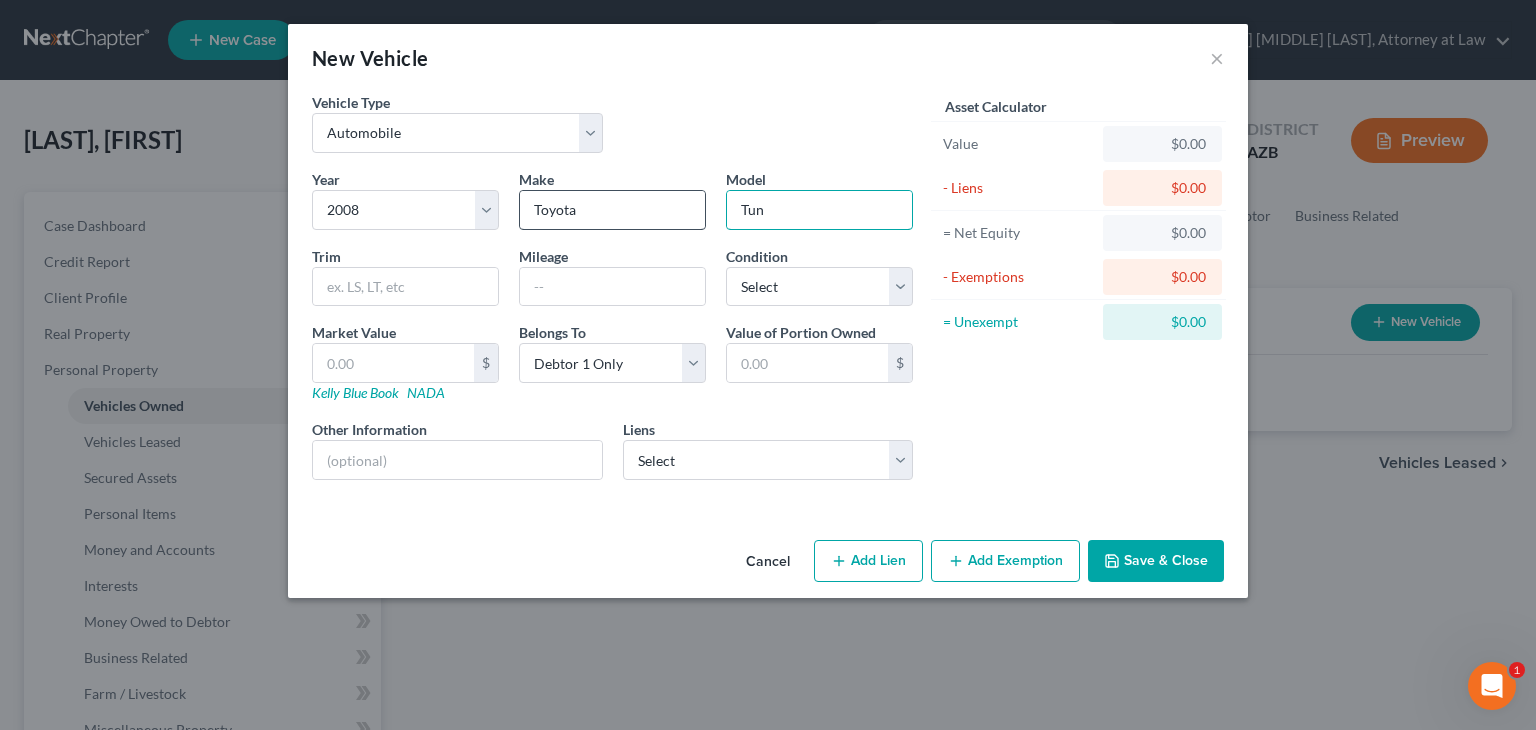 type on "Tundra" 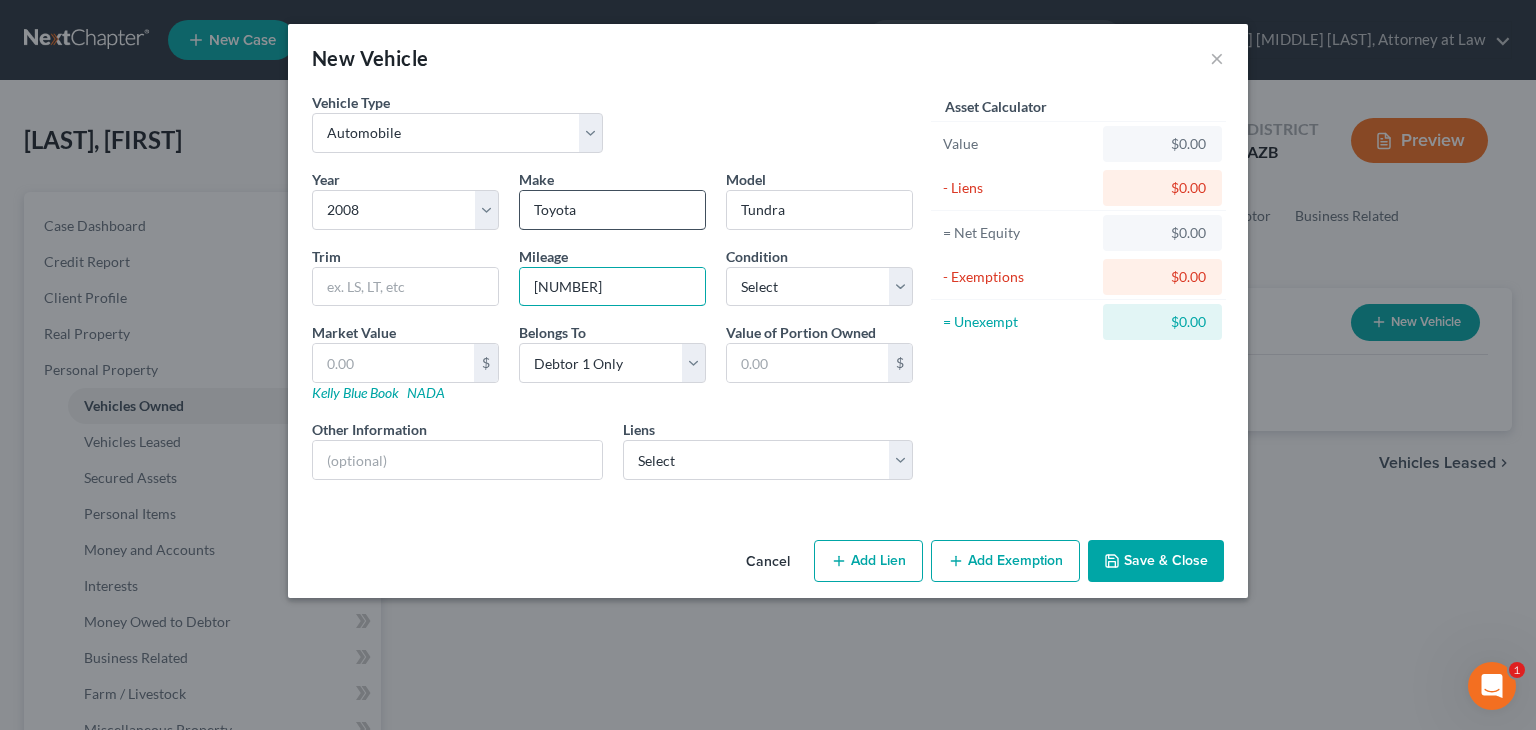type on "[NUMBER]" 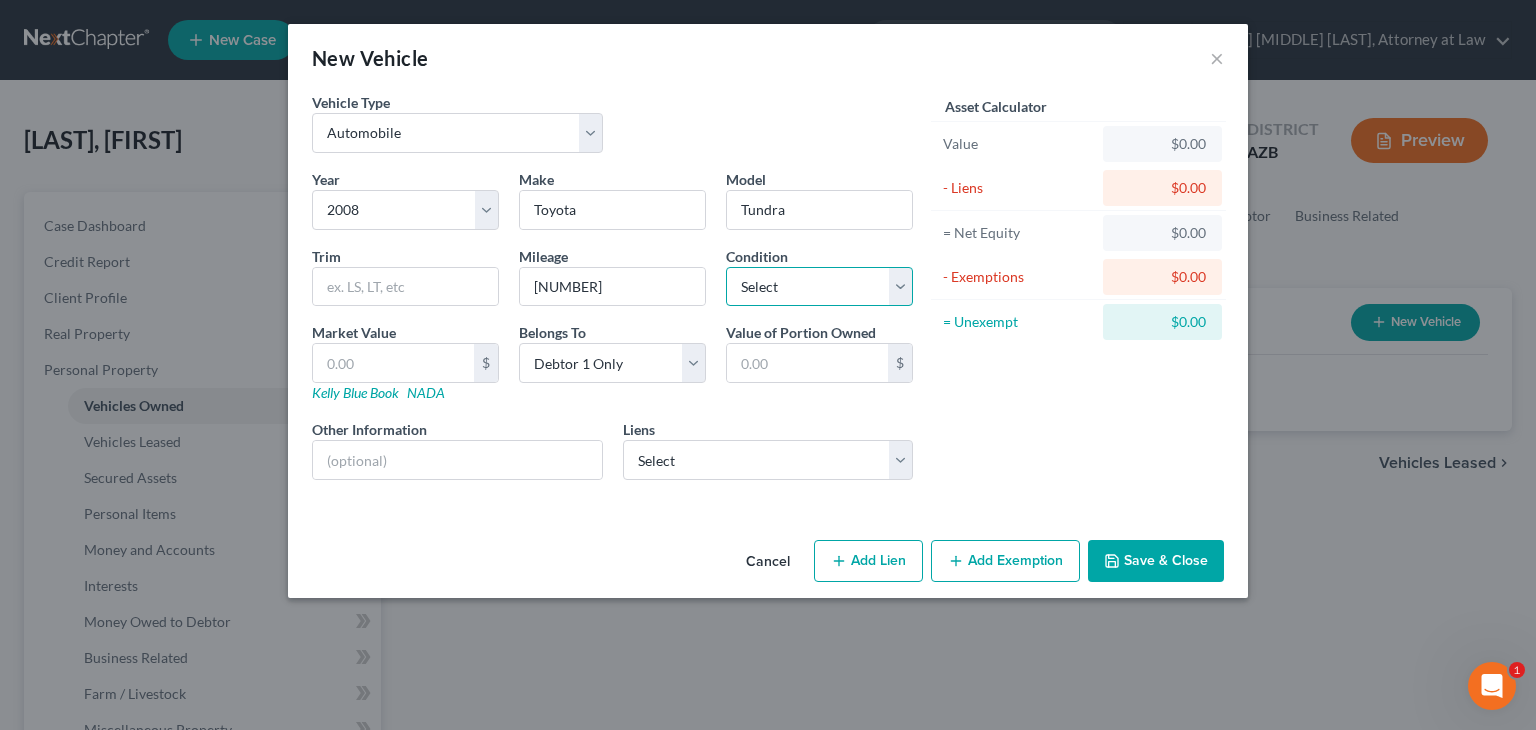 click on "Select Excellent Very Good Good Fair Poor" at bounding box center [819, 287] 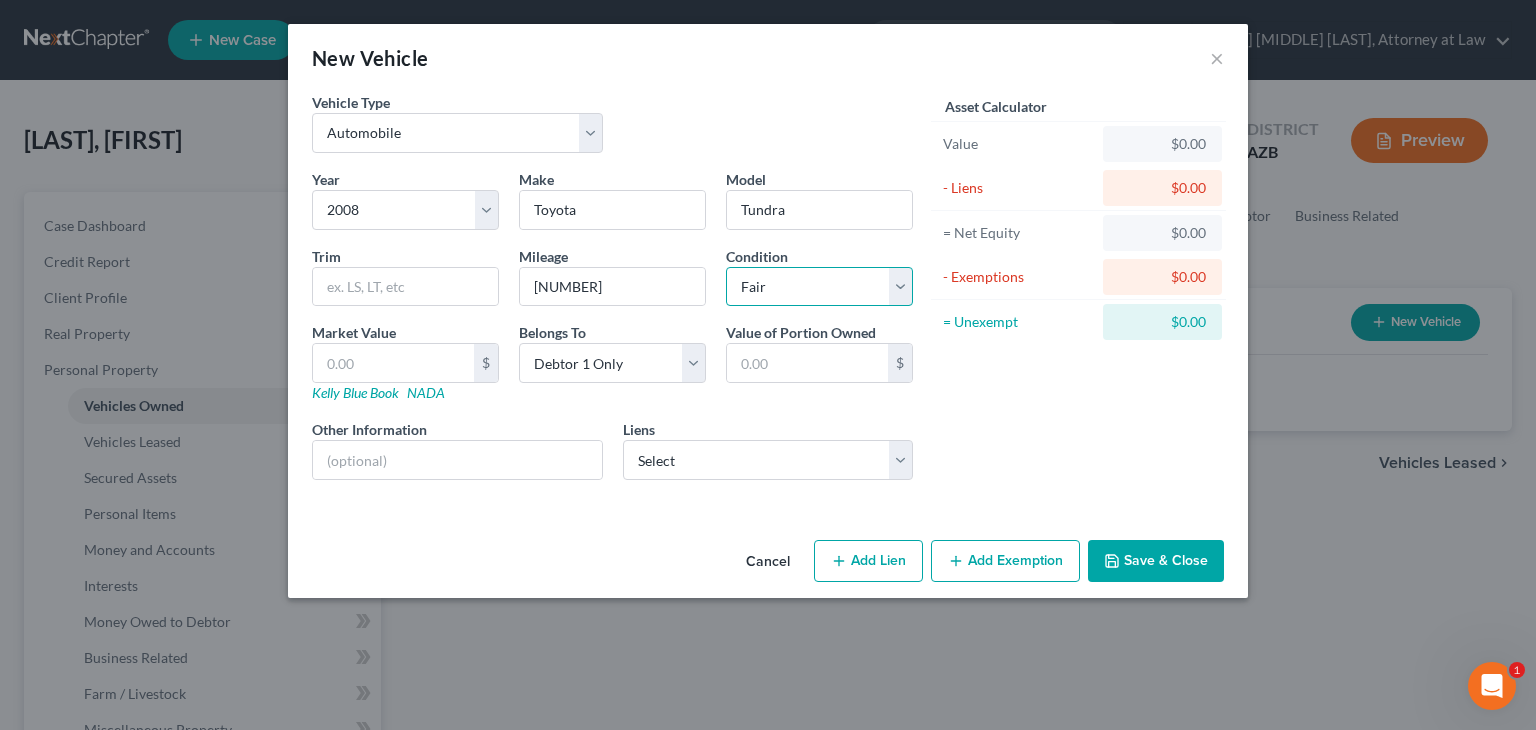 click on "Select Excellent Very Good Good Fair Poor" at bounding box center [819, 287] 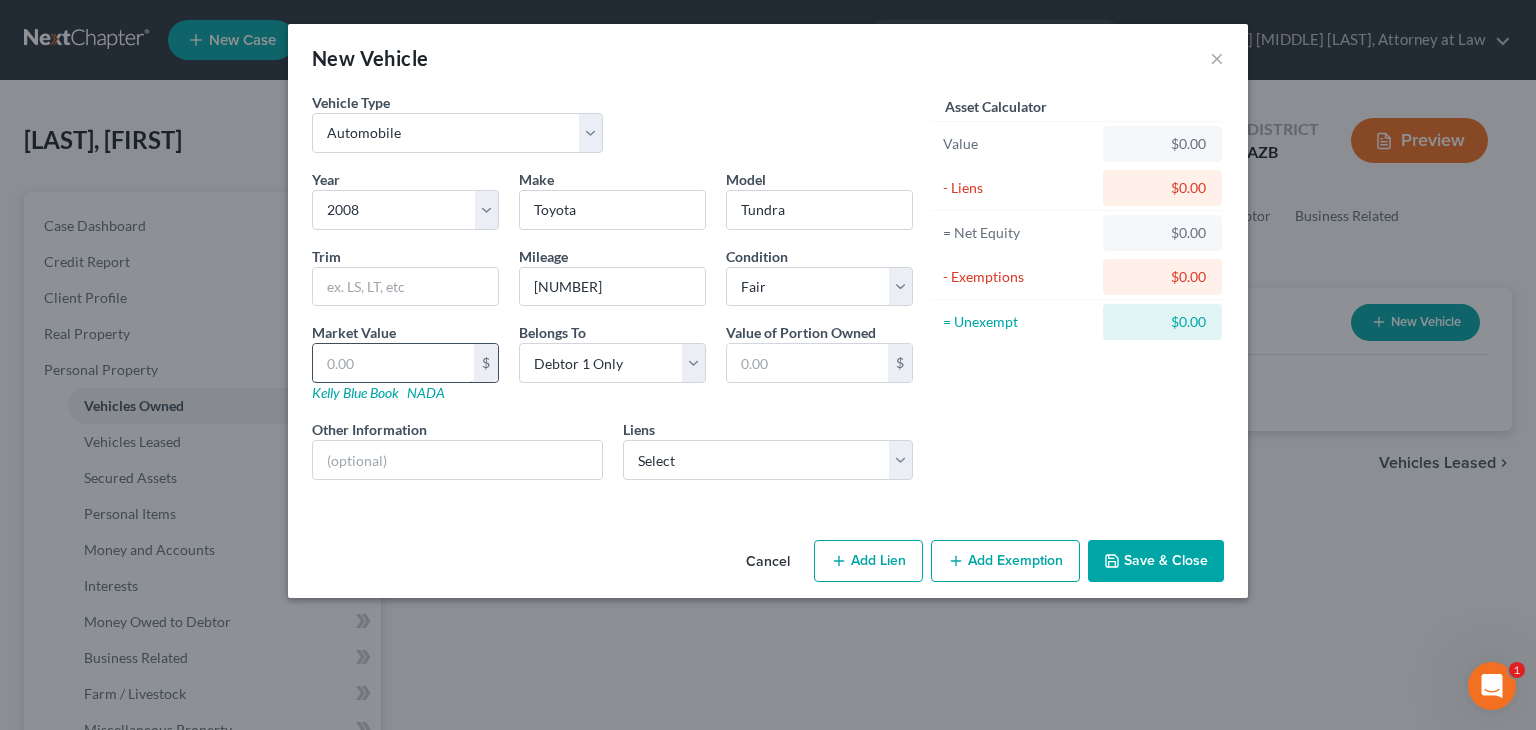 click at bounding box center [393, 363] 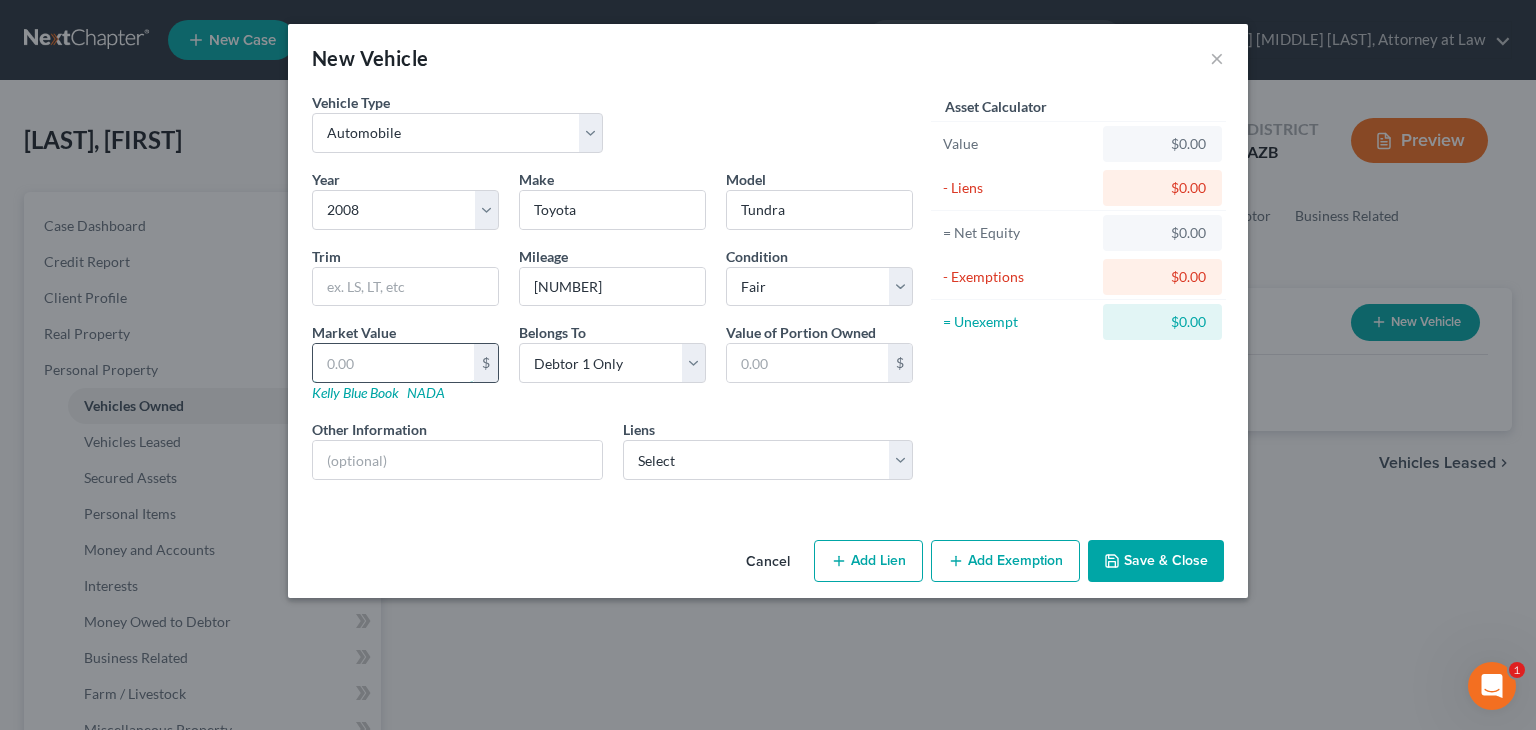type on "4" 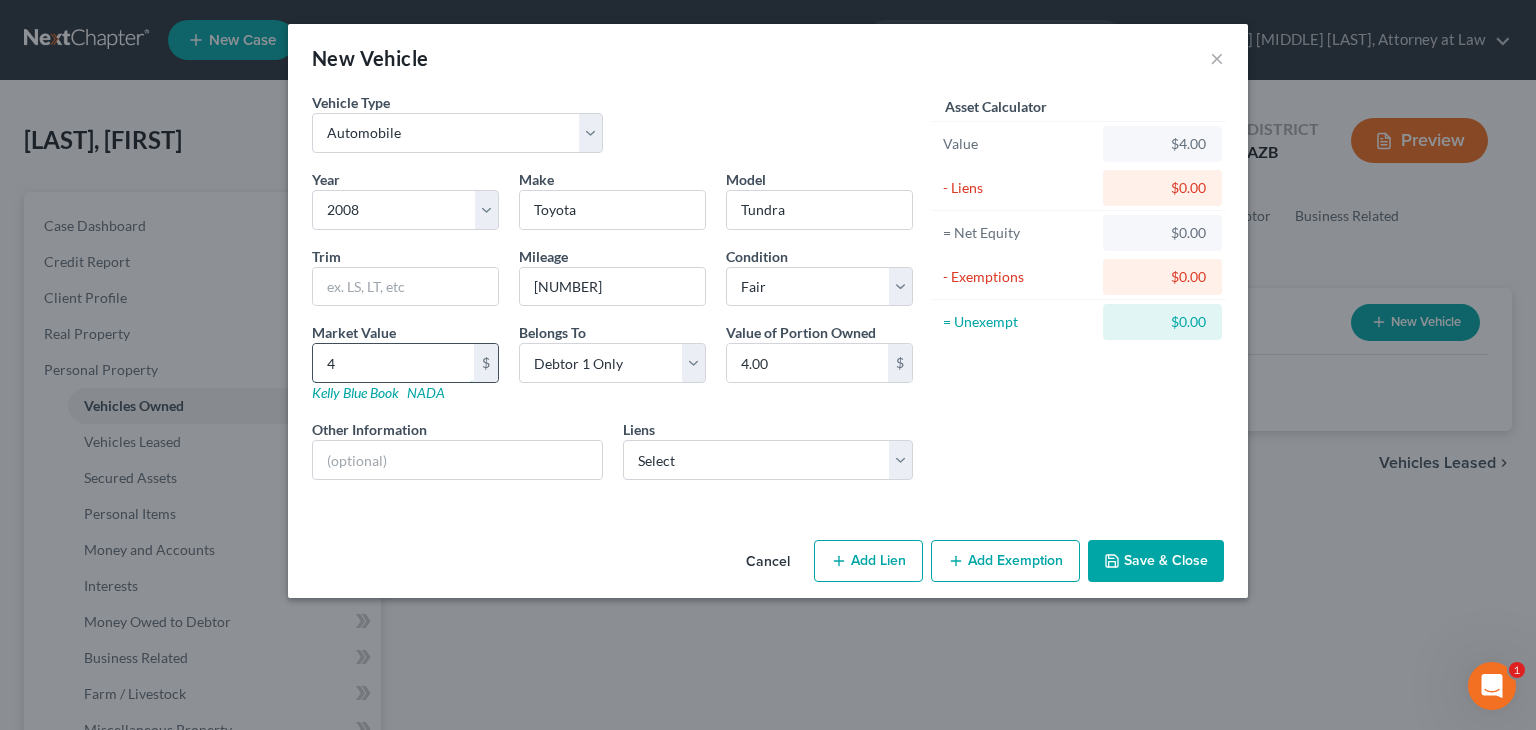 type on "48" 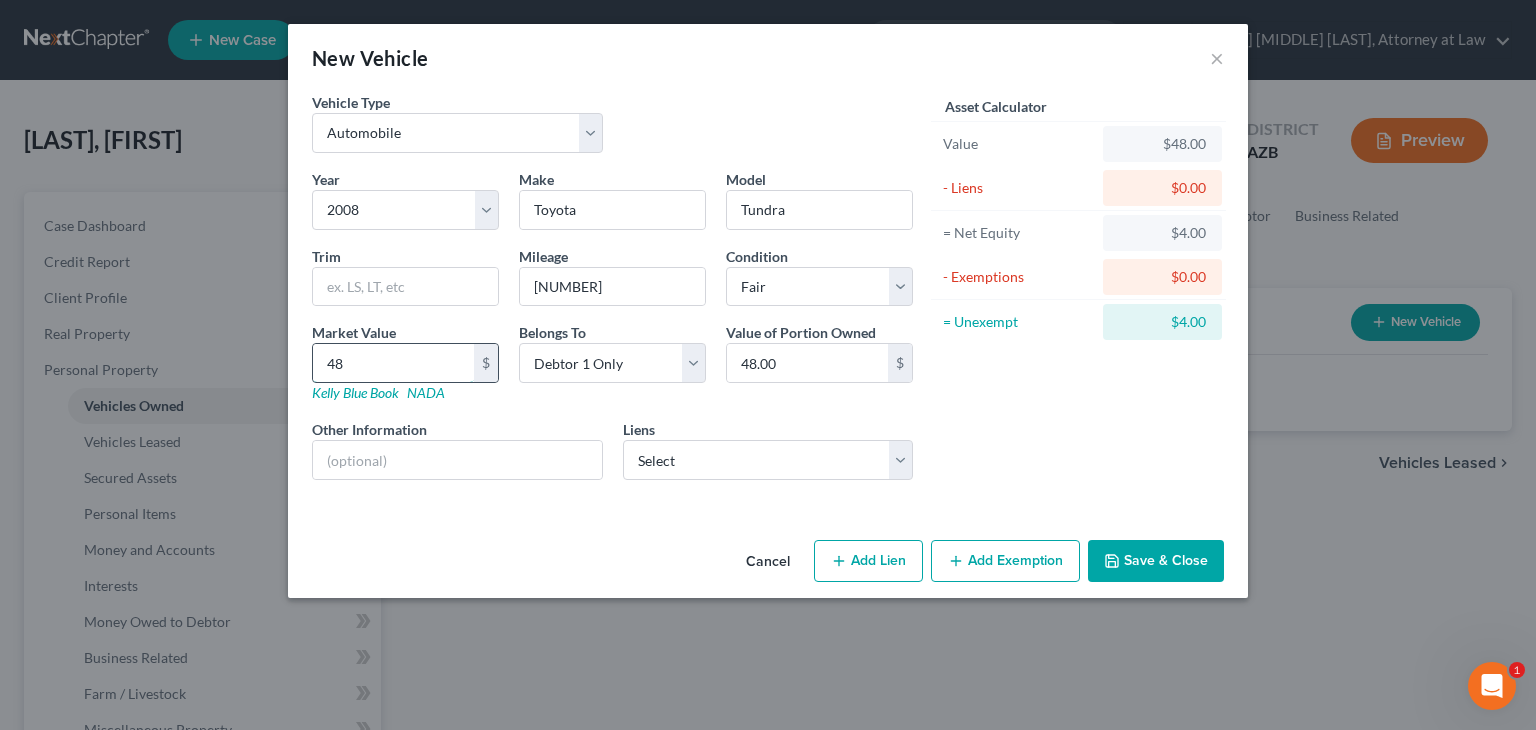 type on "4" 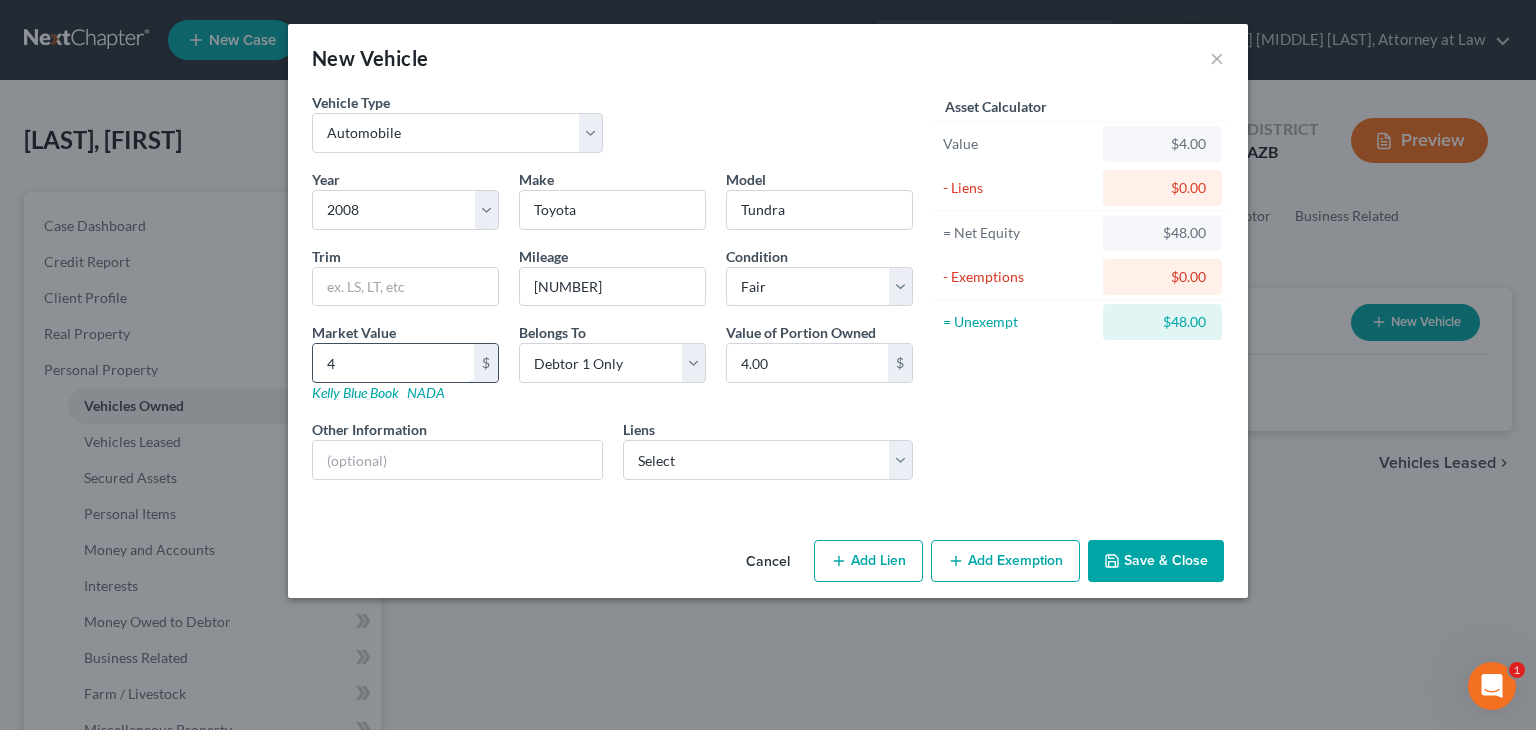 type on "[PRICE]" 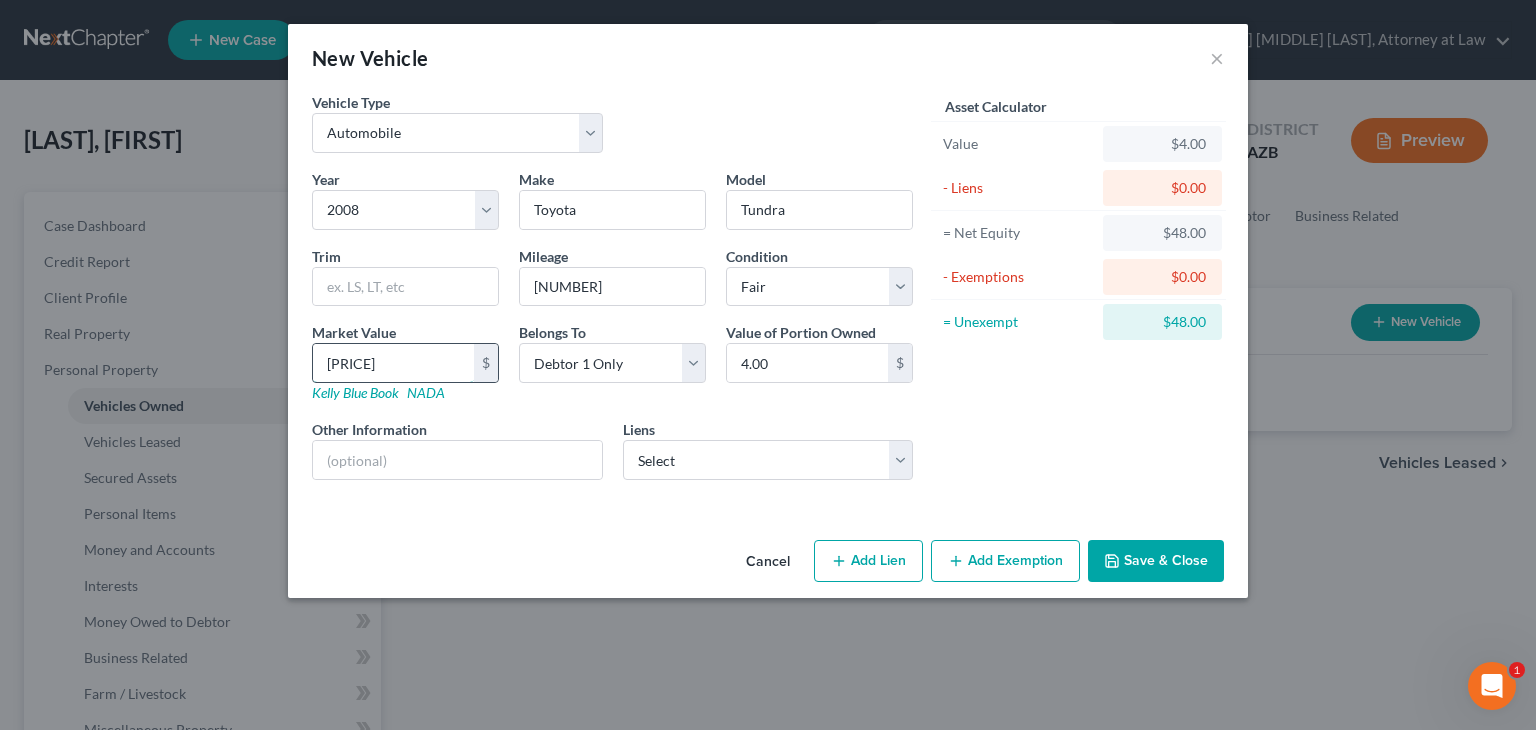 type on "[PRICE]" 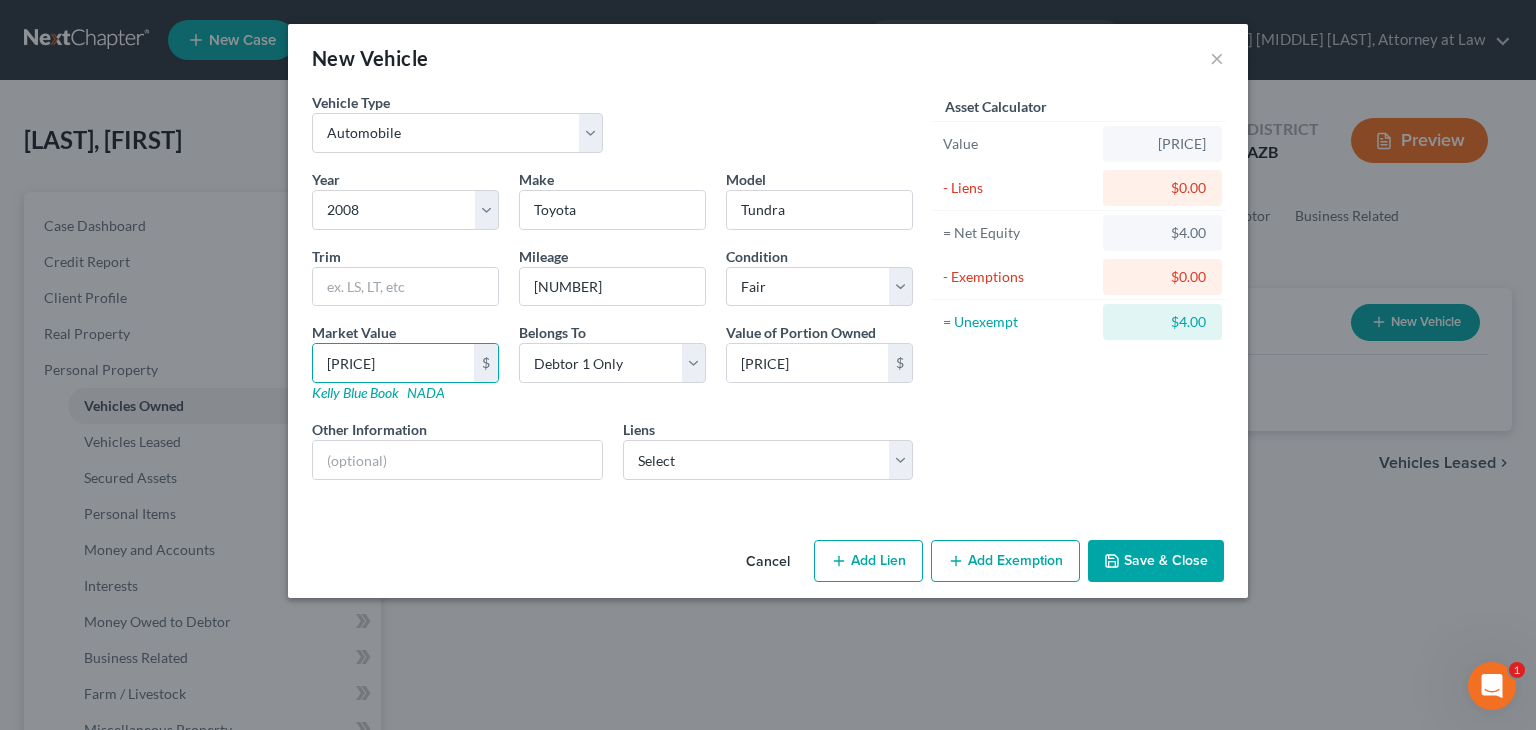 click on "Add Exemption" at bounding box center (1005, 561) 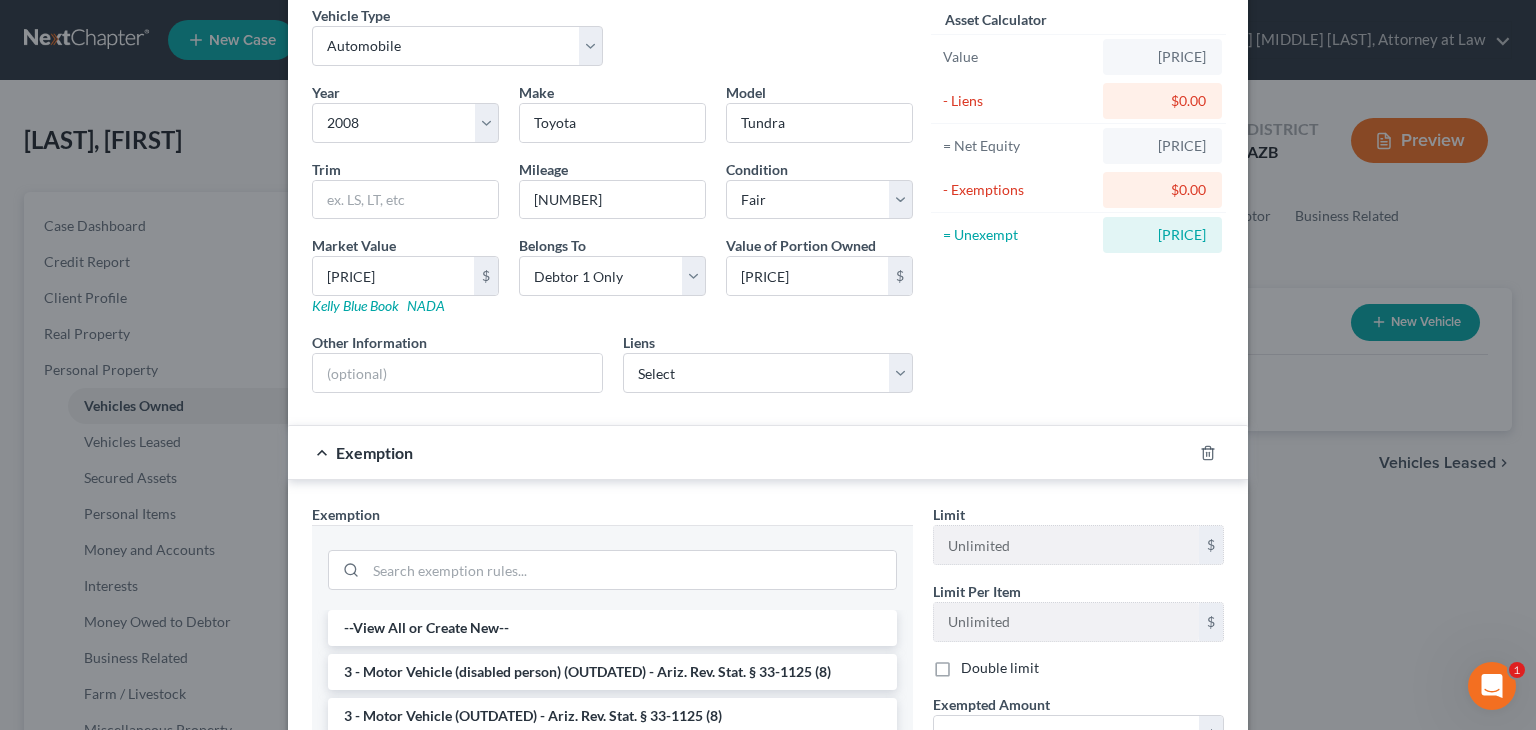 scroll, scrollTop: 200, scrollLeft: 0, axis: vertical 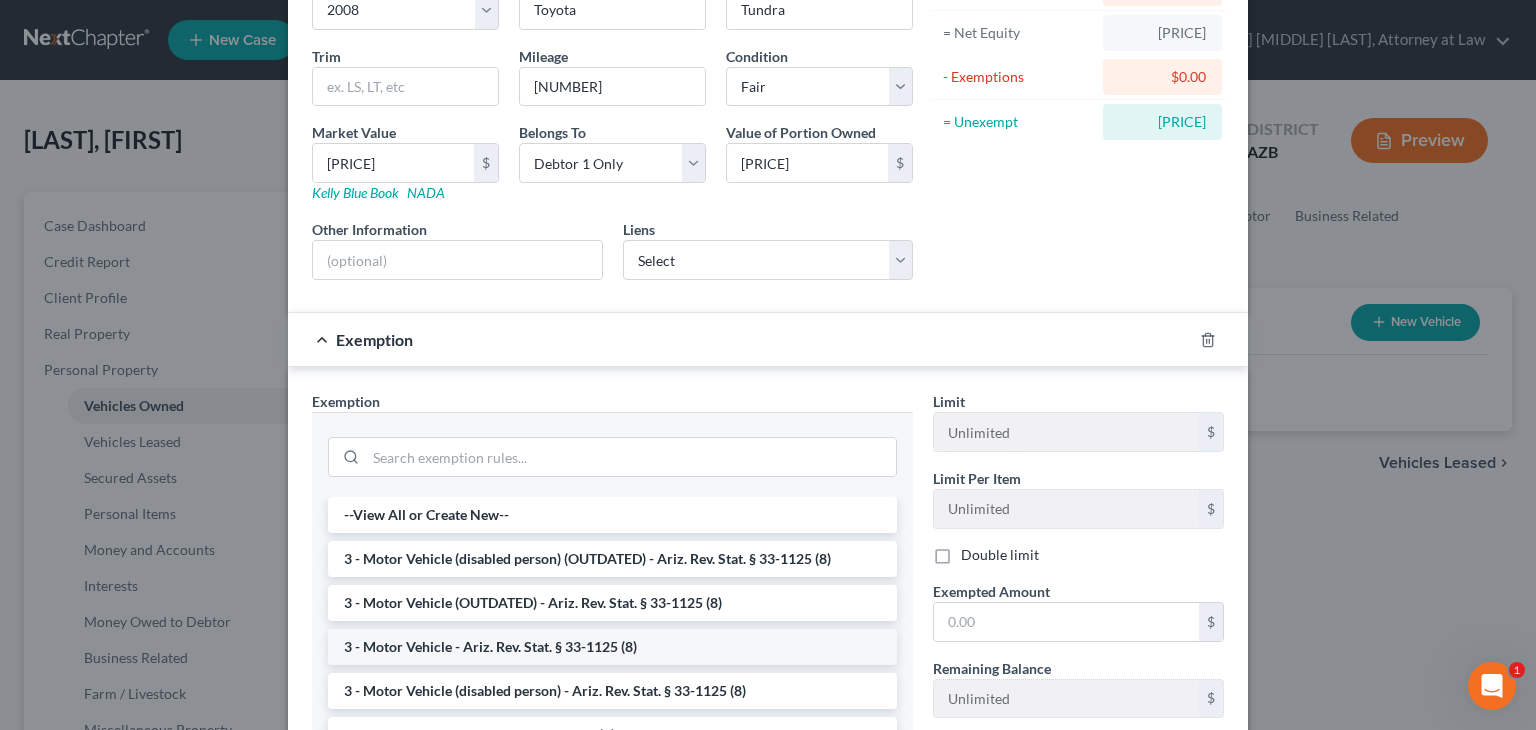 click on "3 - Motor Vehicle - Ariz. Rev. Stat. § 33-1125 (8)" at bounding box center [612, 647] 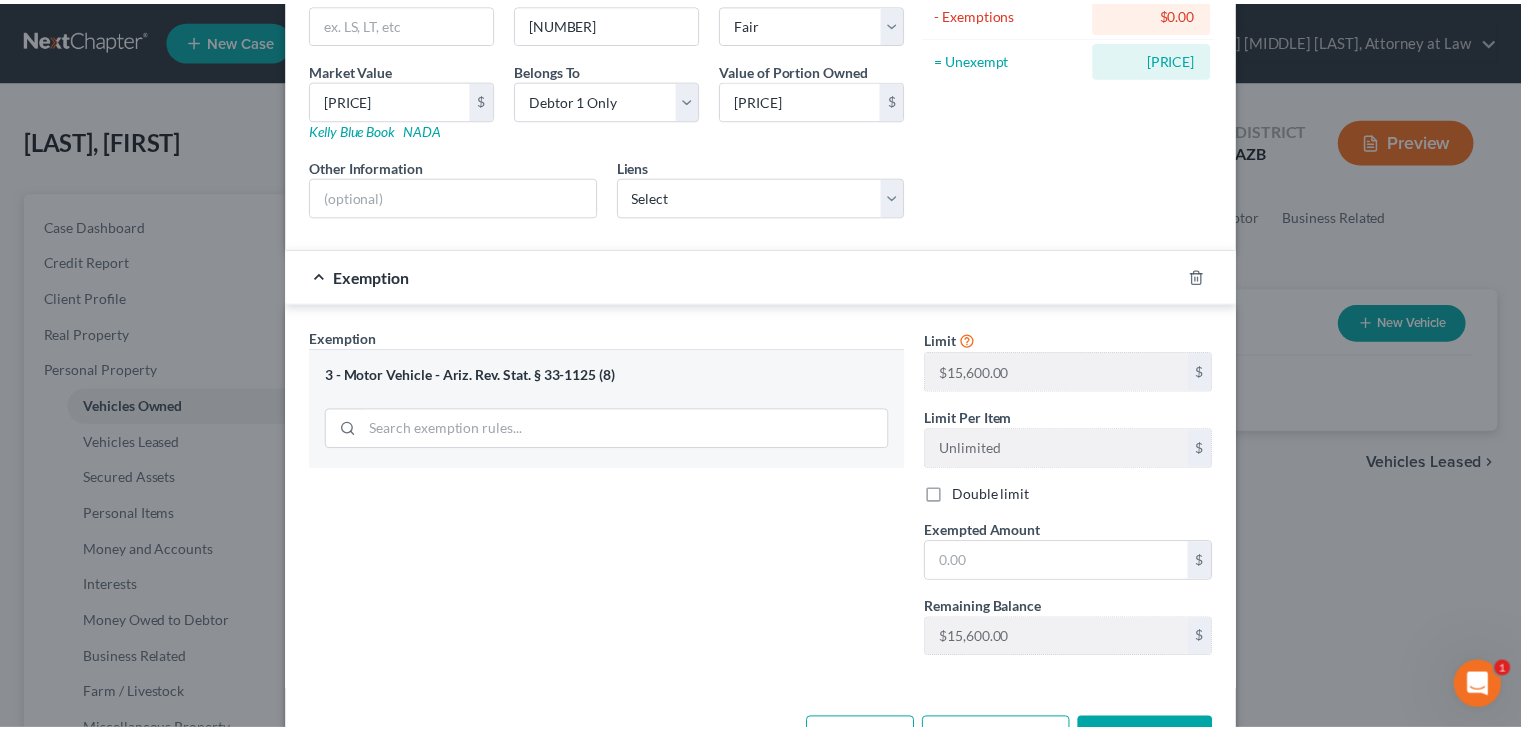 scroll, scrollTop: 330, scrollLeft: 0, axis: vertical 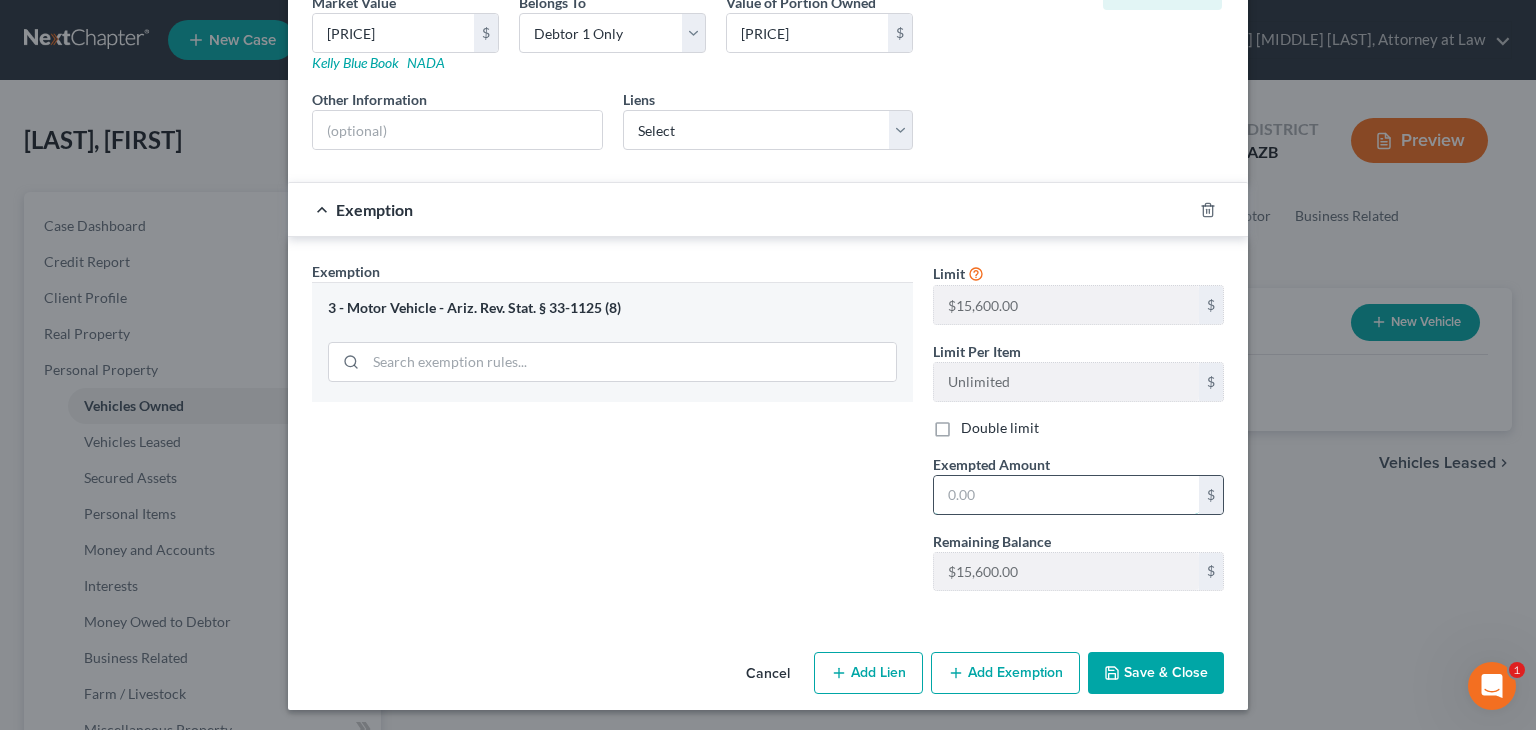 click at bounding box center [1066, 495] 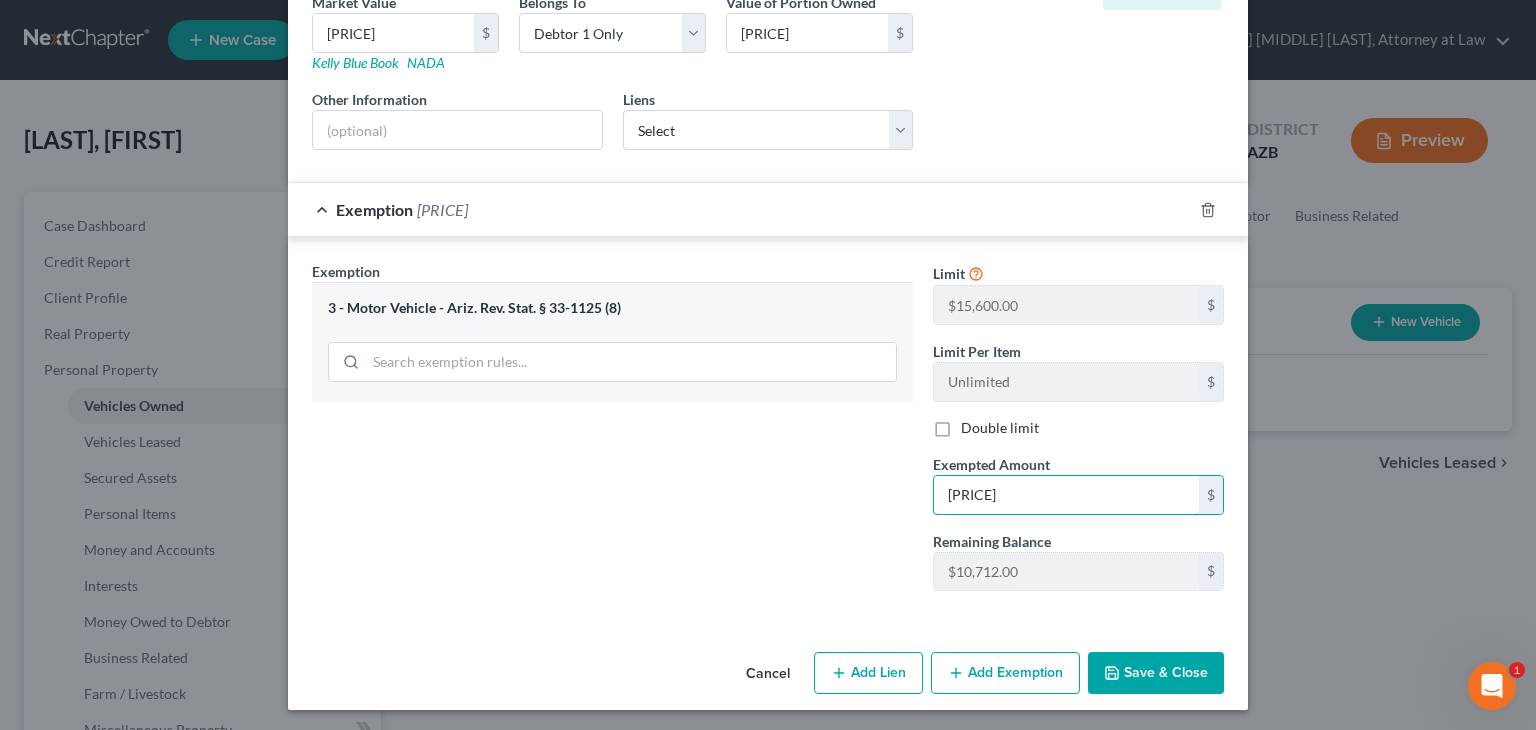 type on "[PRICE]" 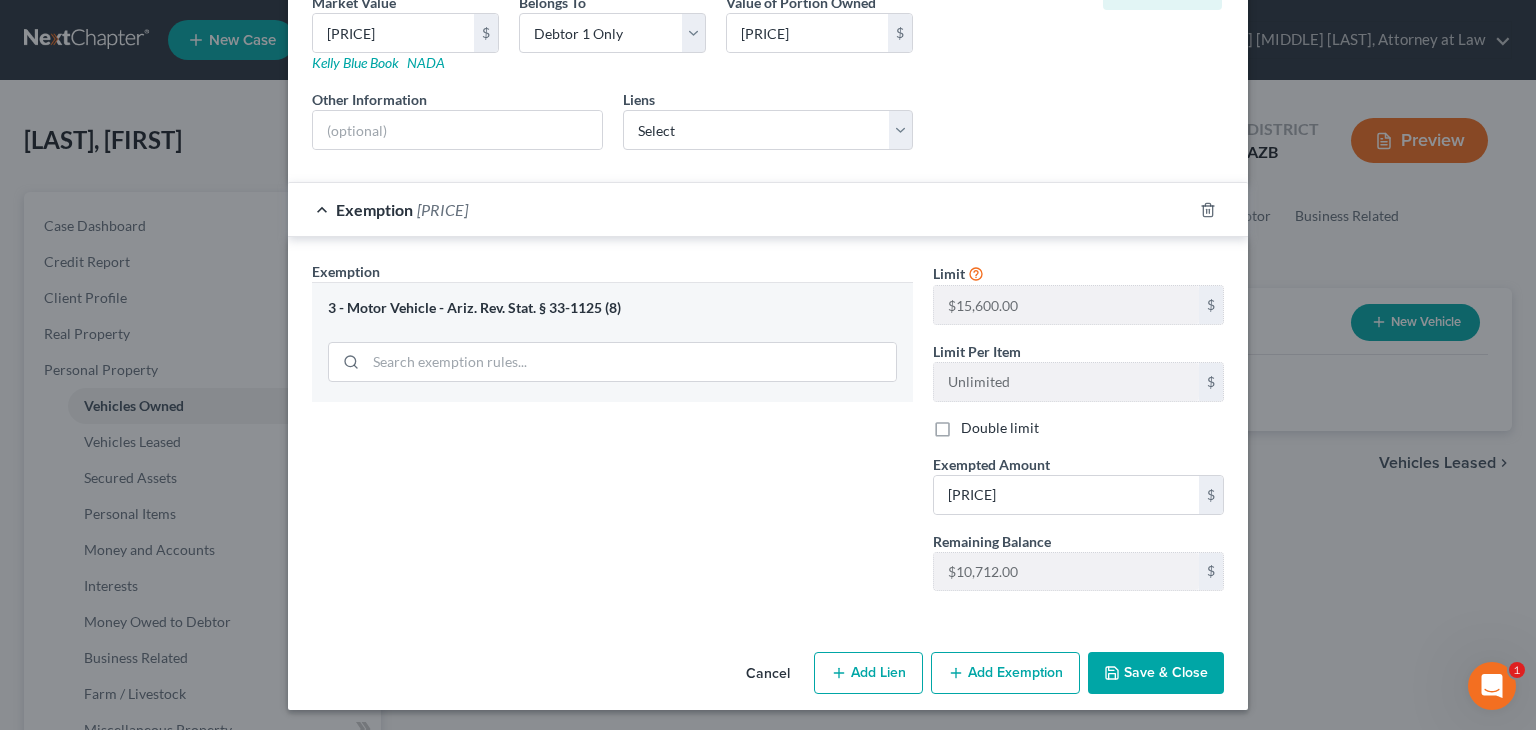 click on "Save & Close" at bounding box center [1156, 673] 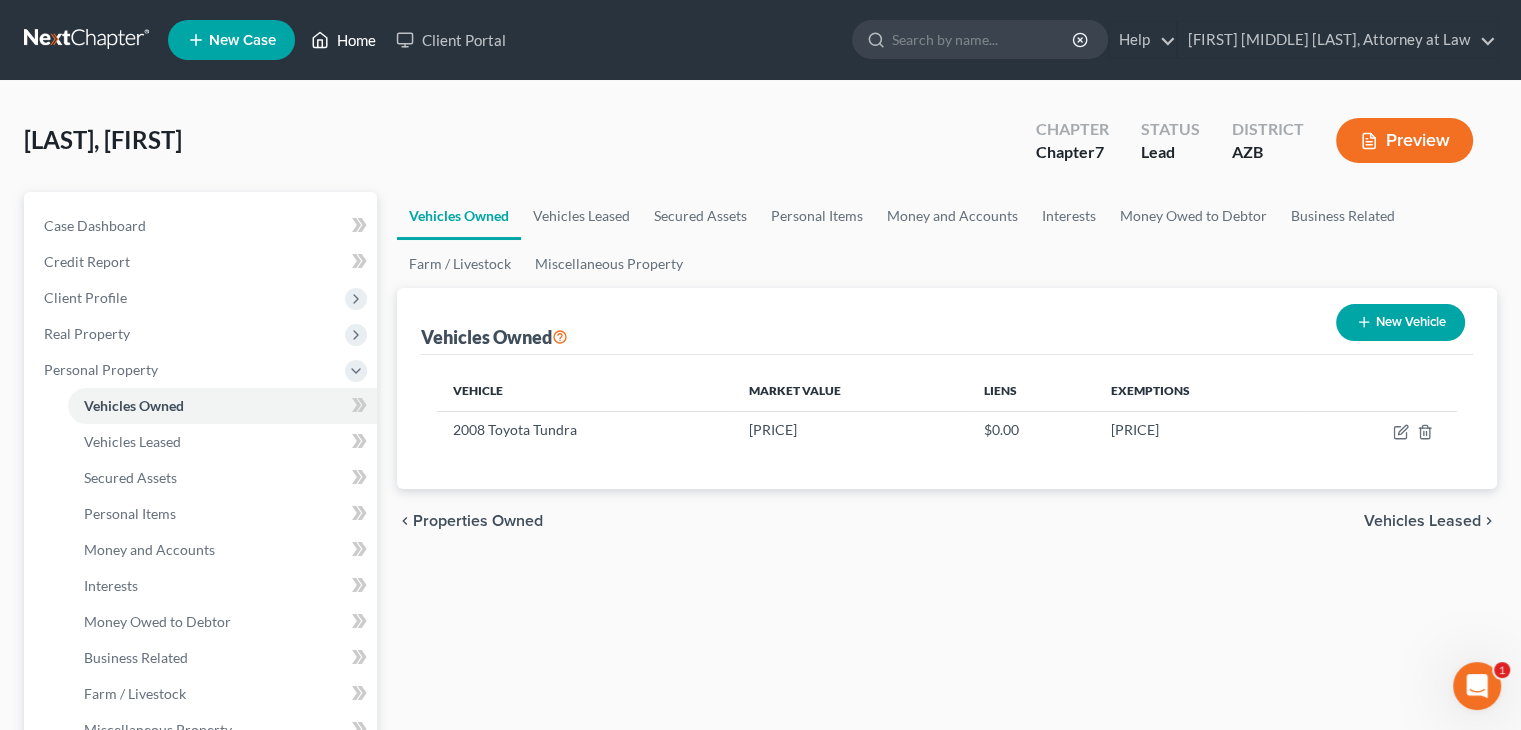 click on "Home" at bounding box center (343, 40) 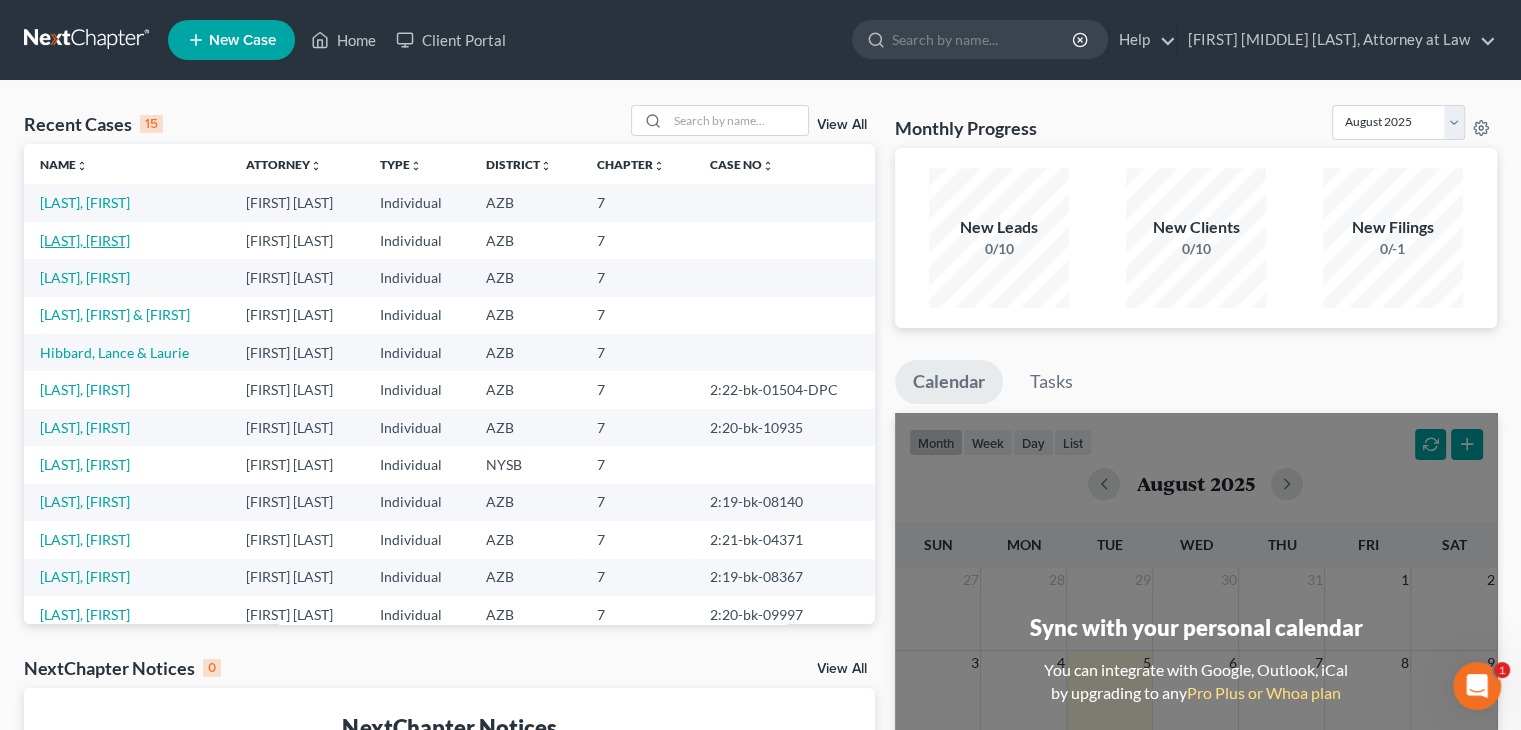 click on "[LAST], [FIRST]" at bounding box center [85, 240] 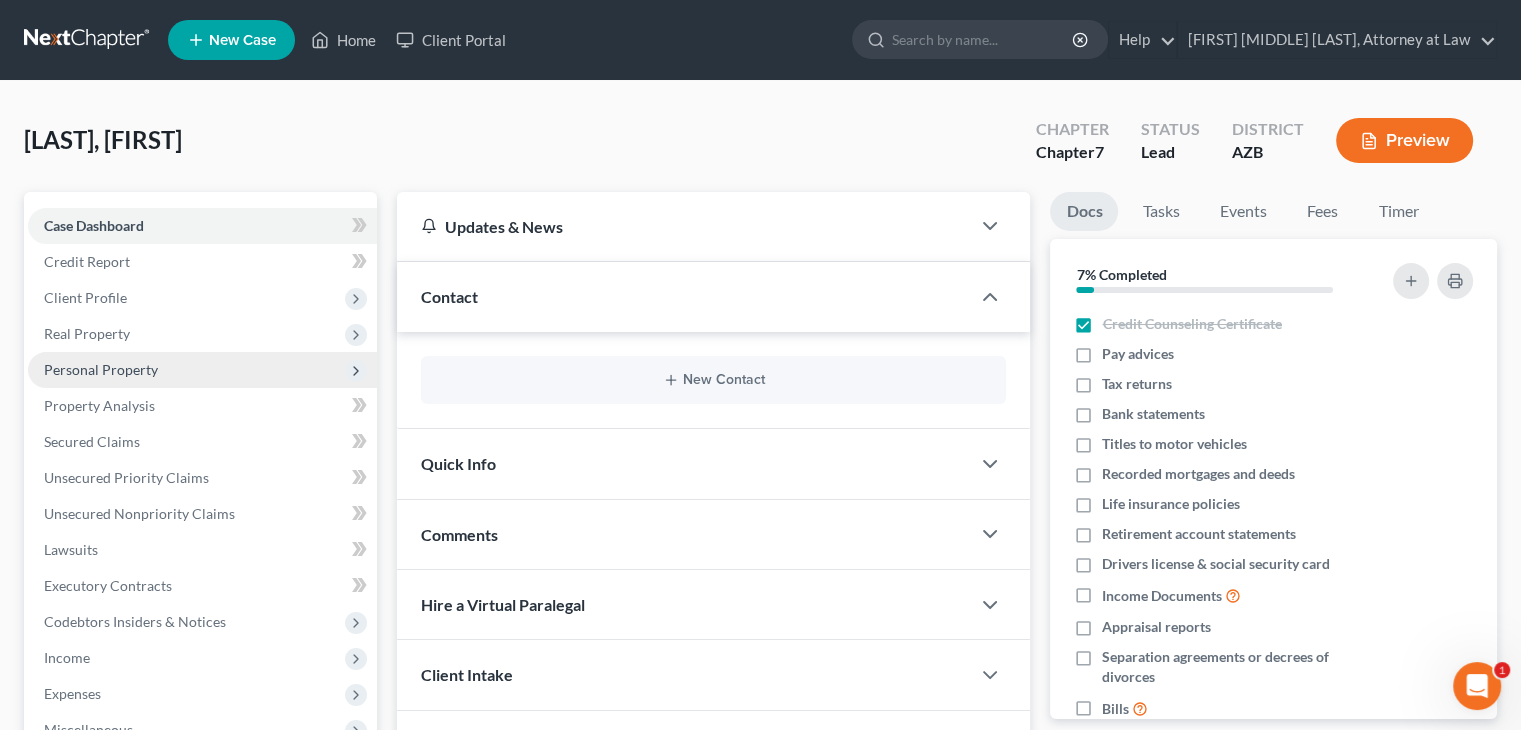 click on "Personal Property" at bounding box center (101, 369) 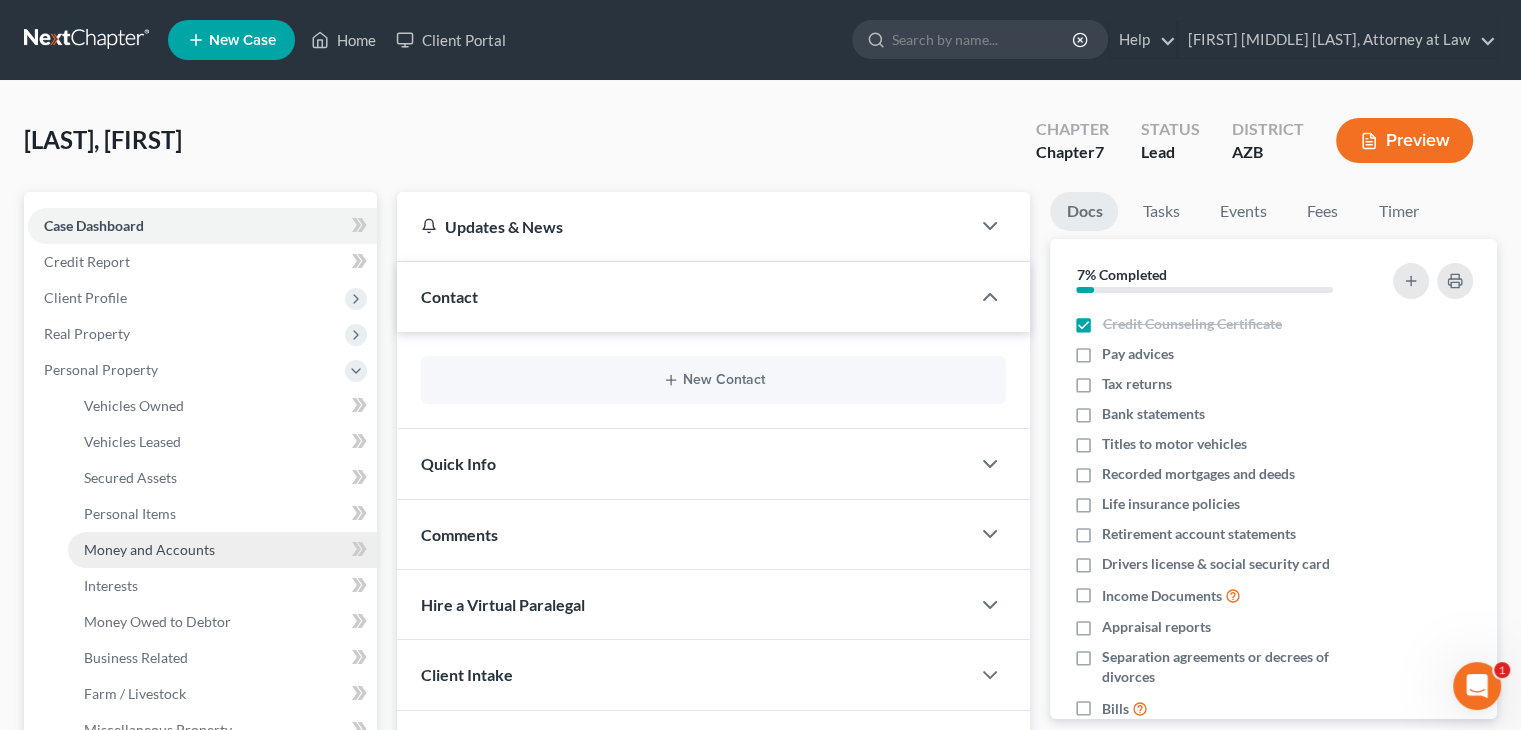 click on "Money and Accounts" at bounding box center (149, 549) 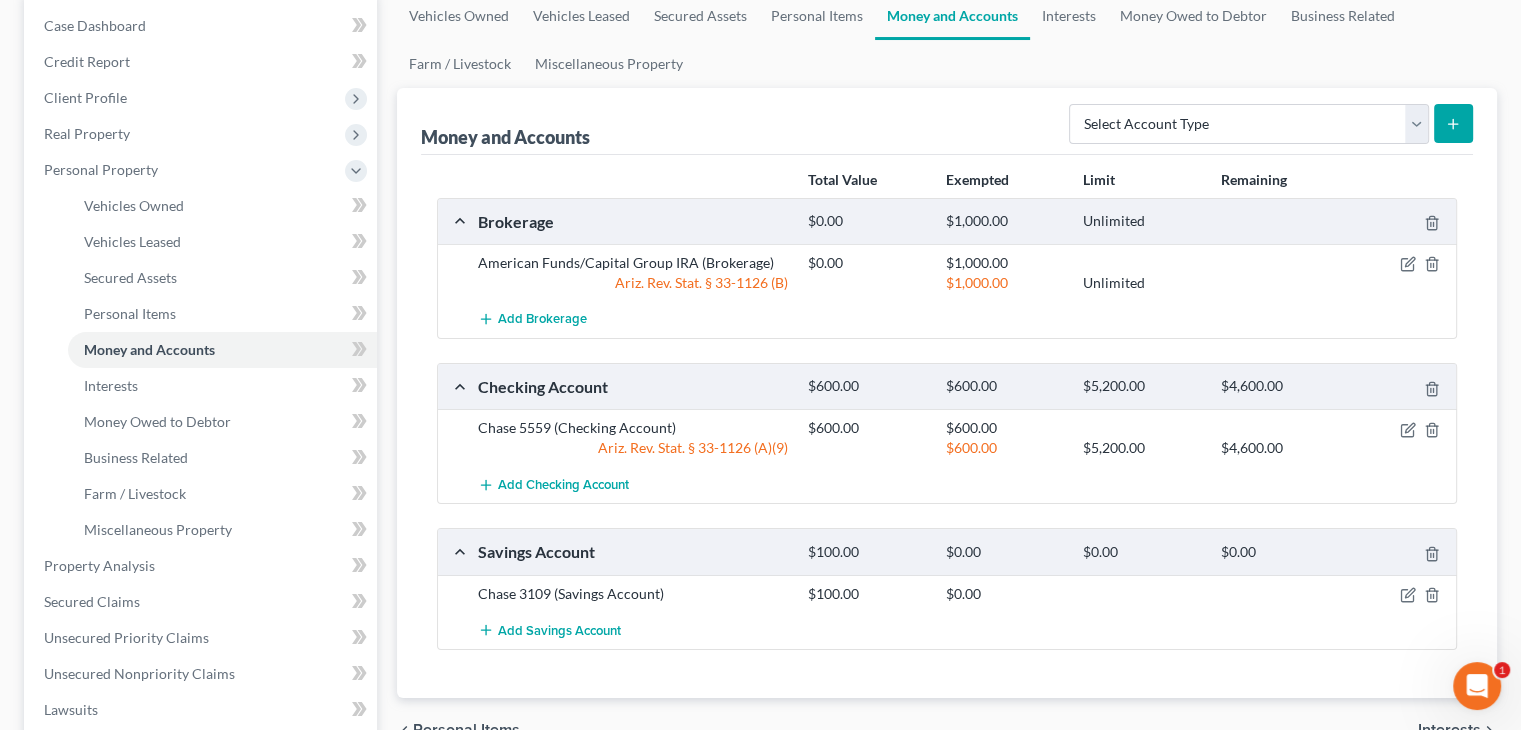 scroll, scrollTop: 300, scrollLeft: 0, axis: vertical 